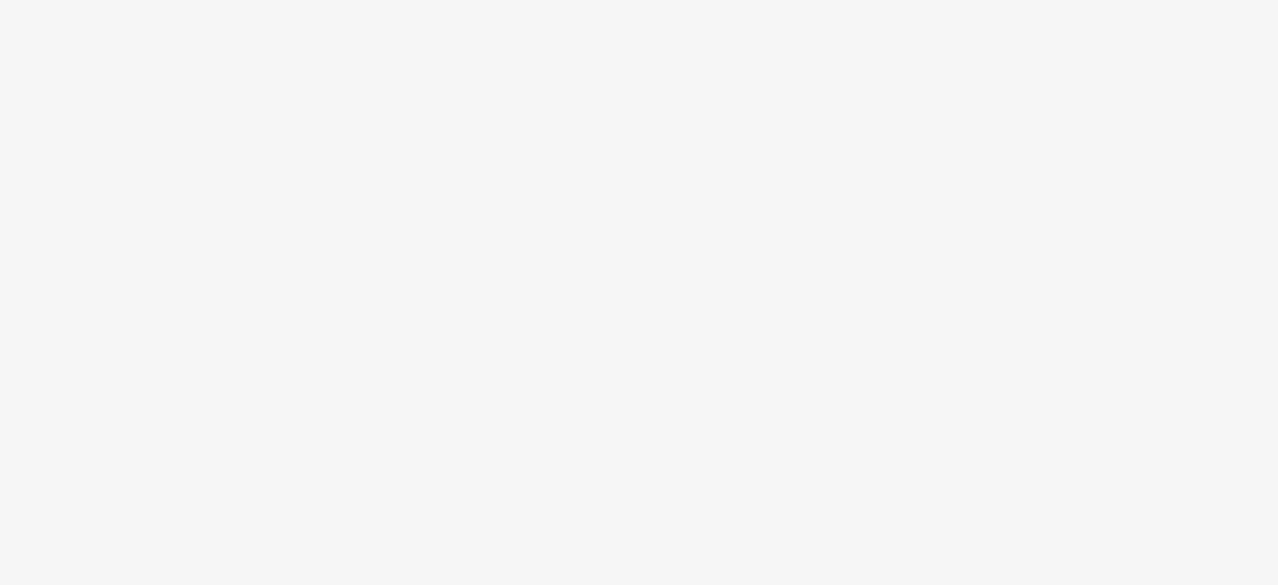scroll, scrollTop: 0, scrollLeft: 0, axis: both 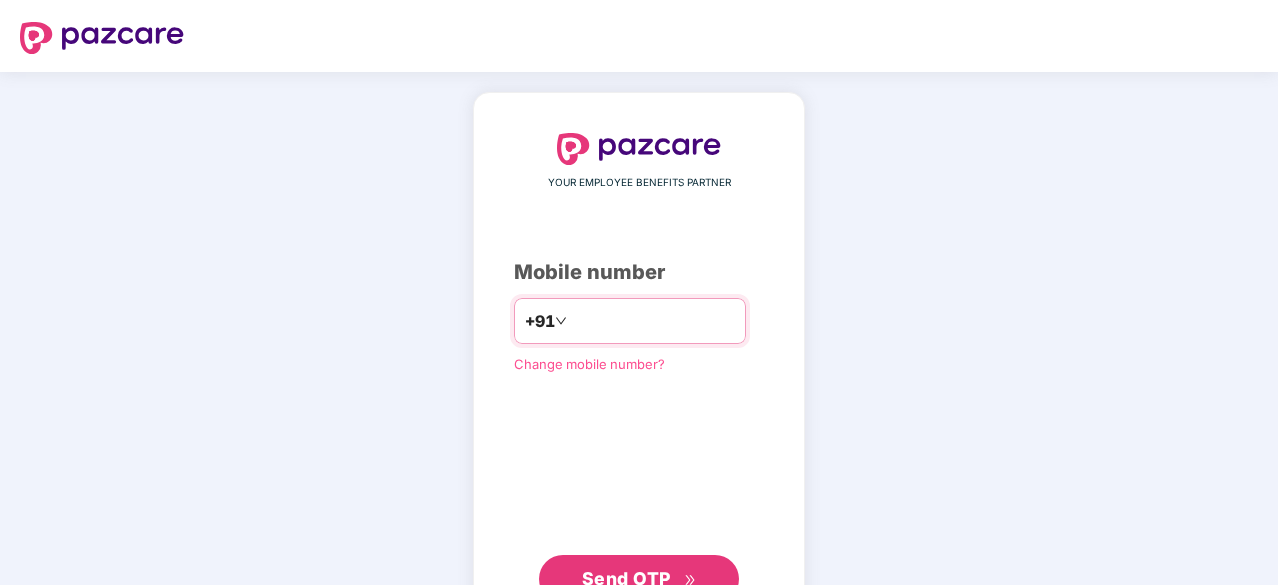 click at bounding box center (653, 321) 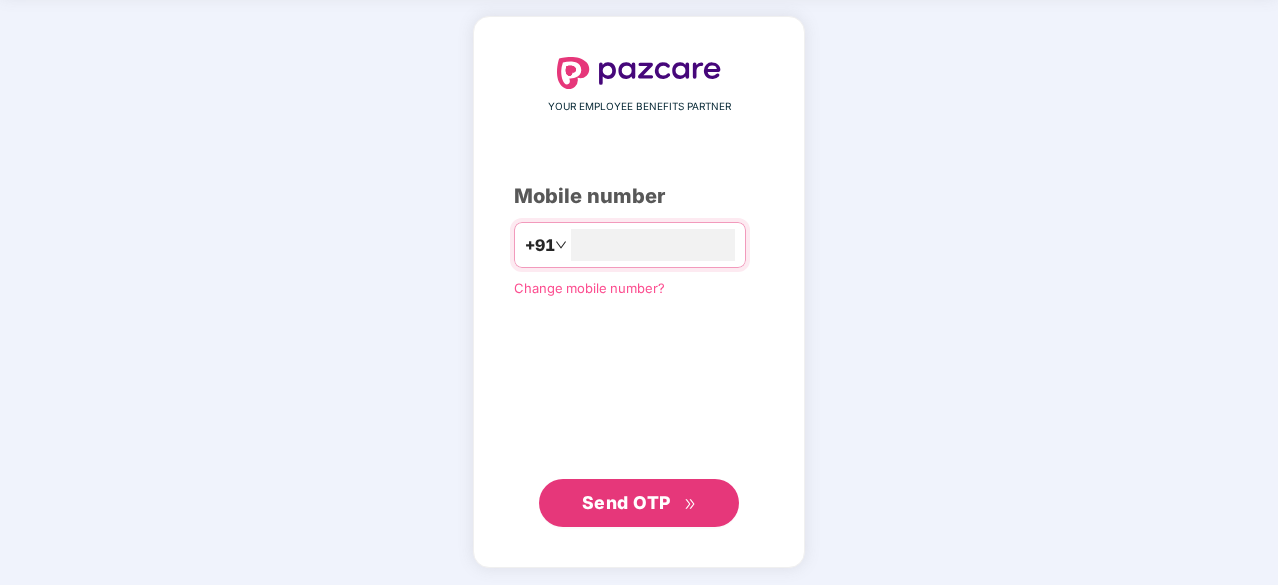 scroll, scrollTop: 75, scrollLeft: 0, axis: vertical 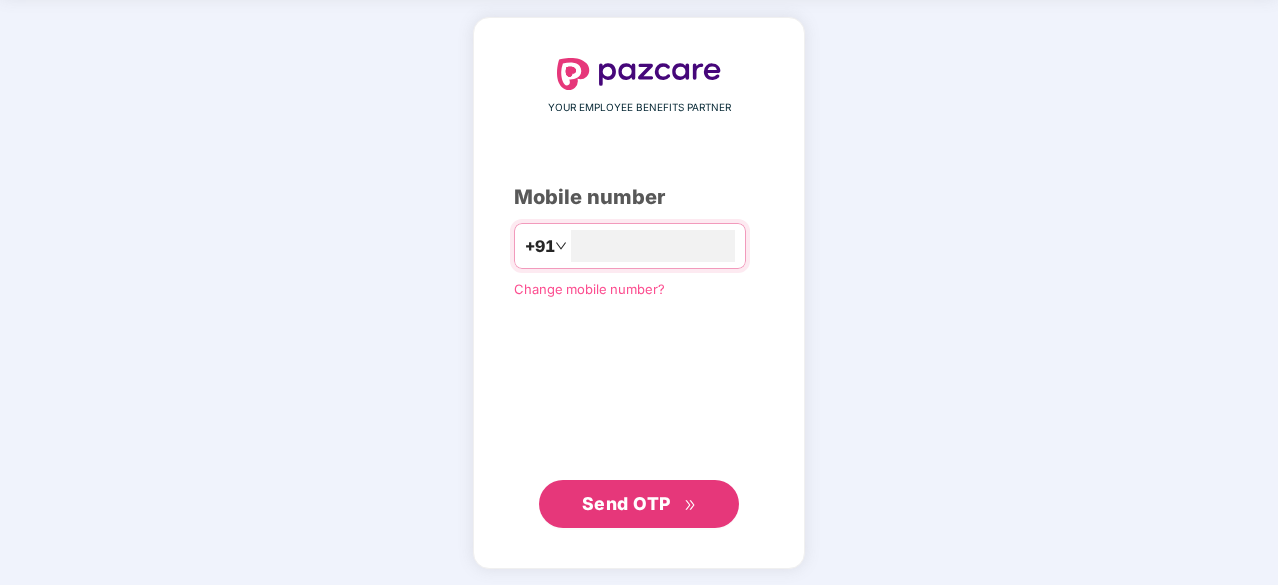 click on "Send OTP" at bounding box center (626, 503) 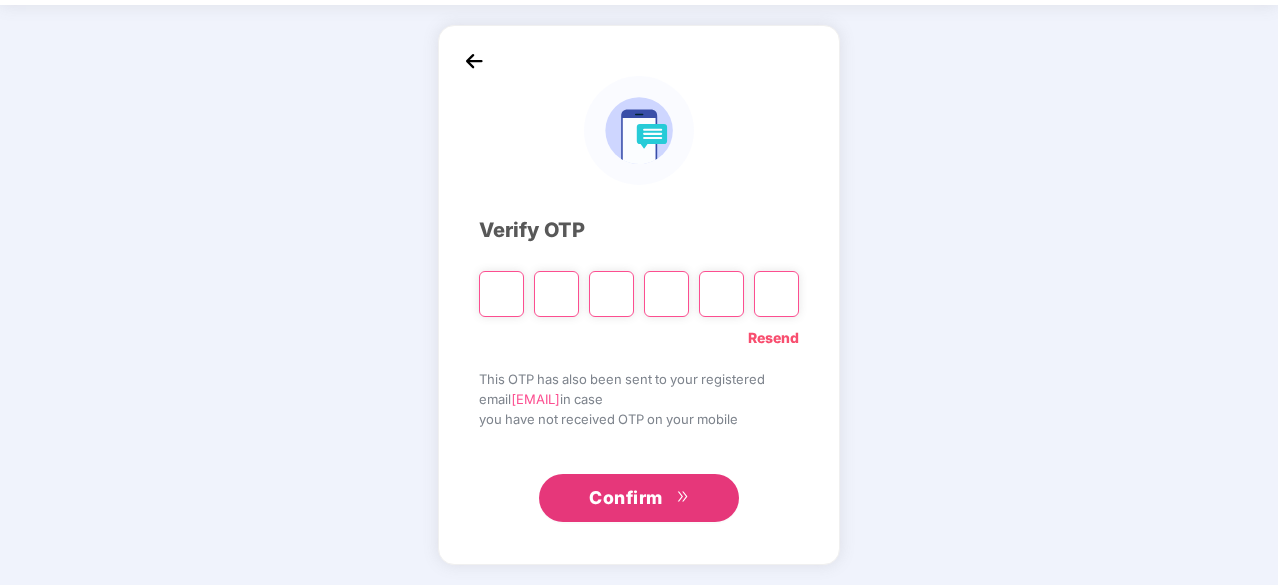 scroll, scrollTop: 66, scrollLeft: 0, axis: vertical 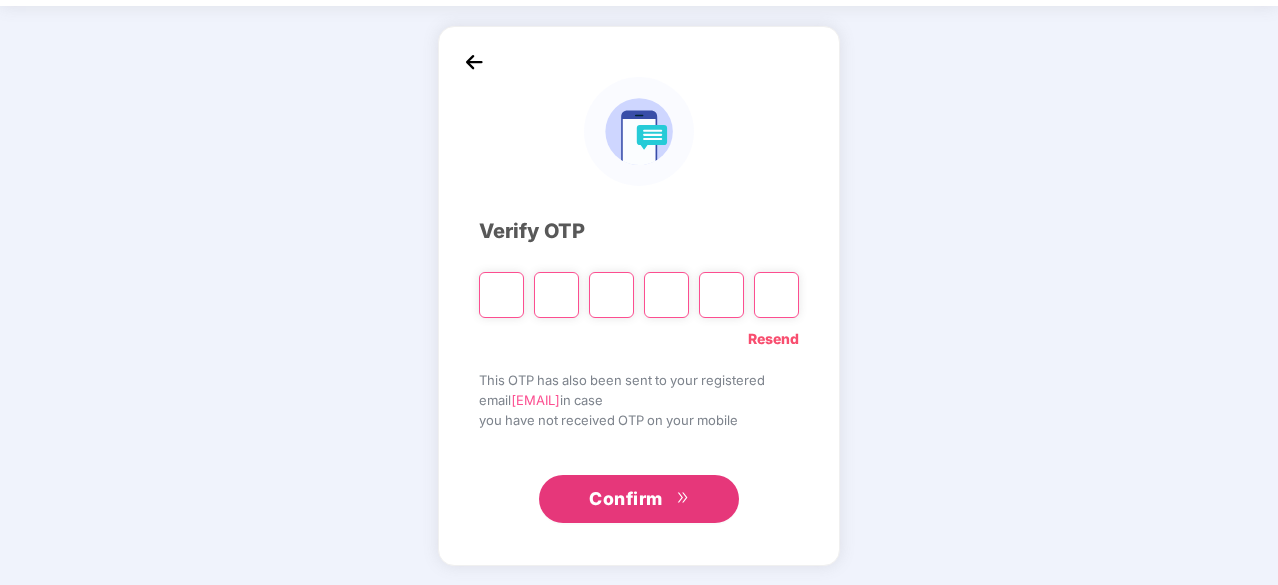 type on "*" 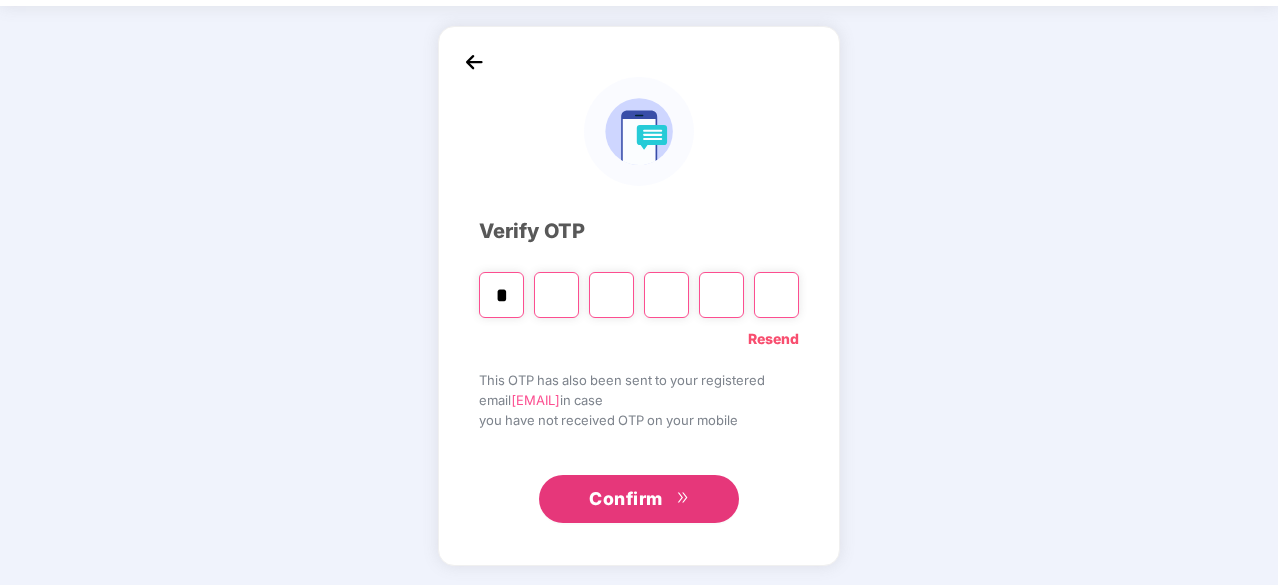 type on "*" 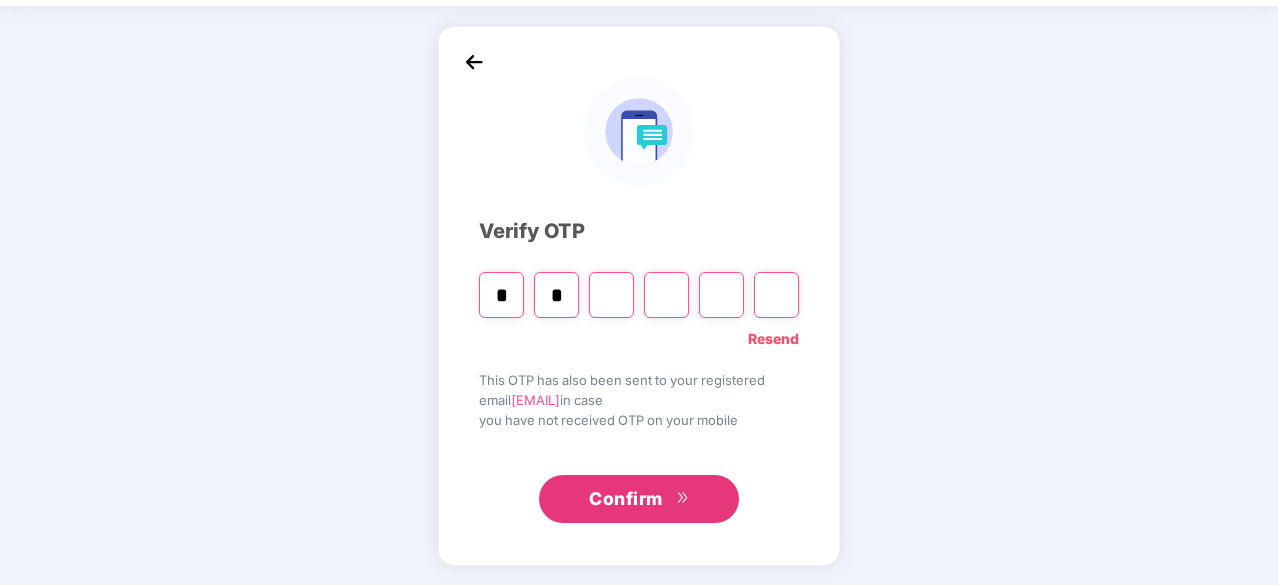 type on "*" 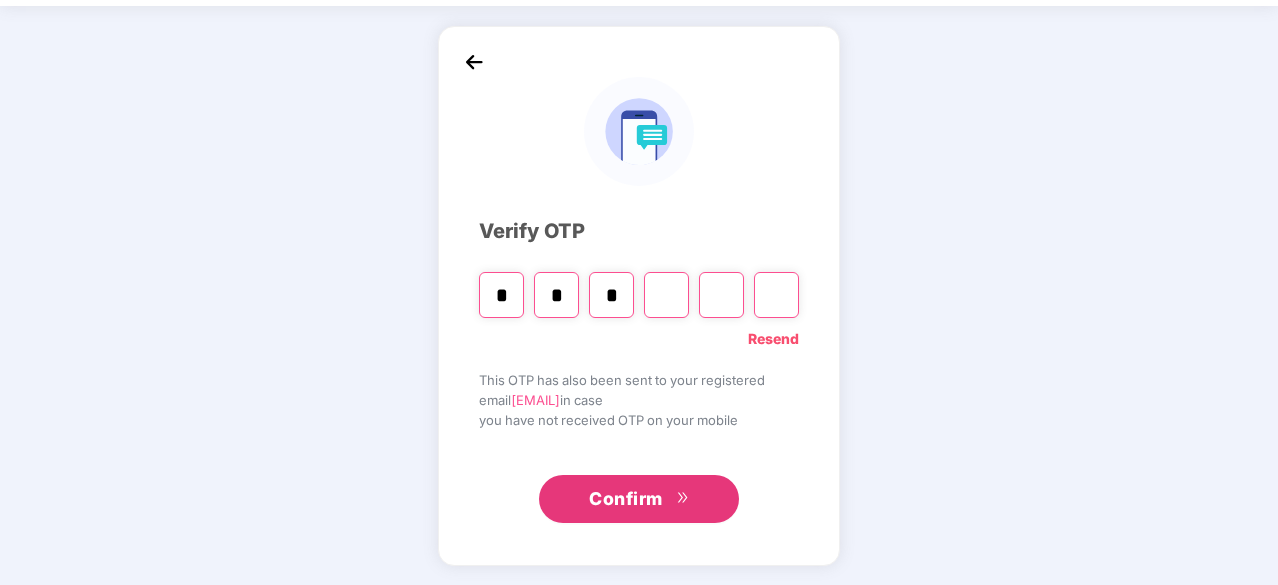 type on "*" 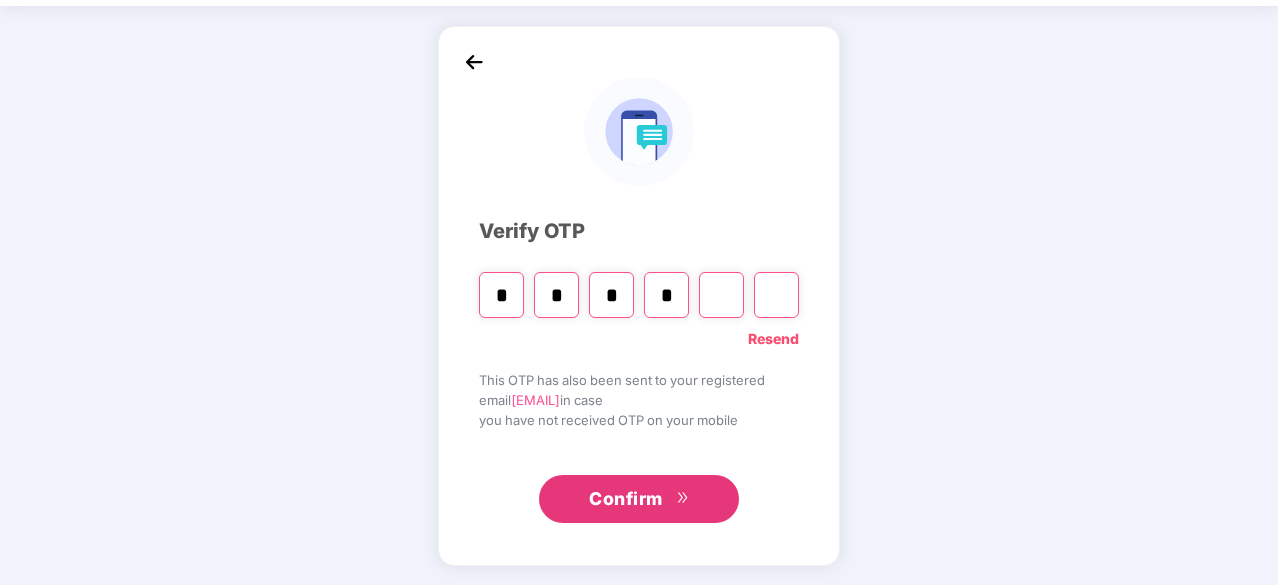 type on "*" 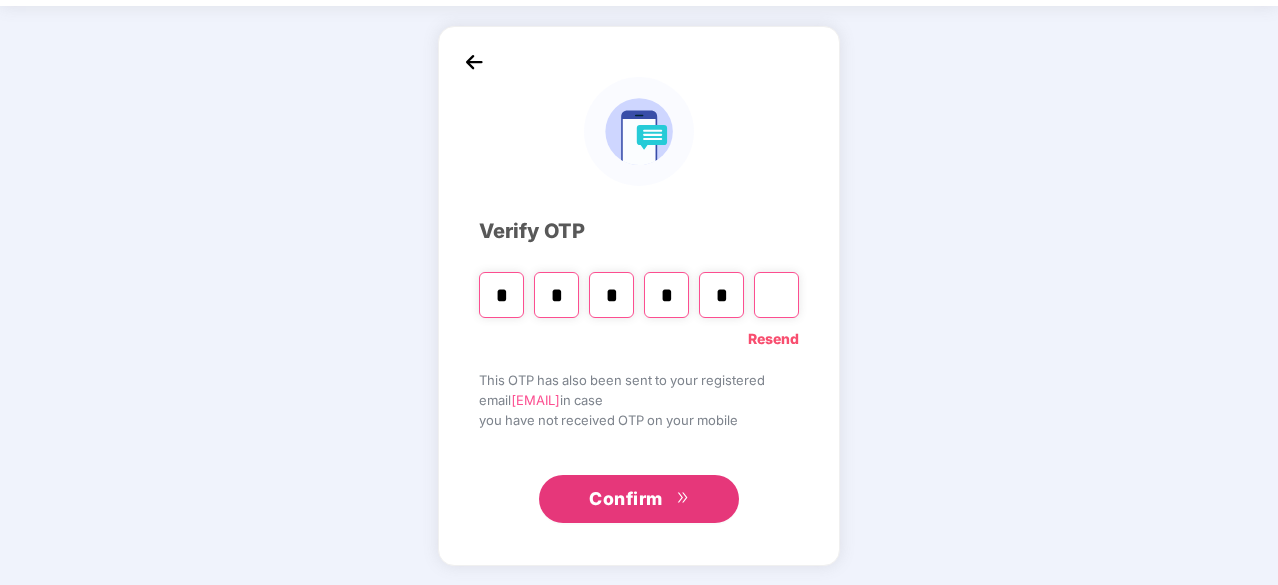 type on "*" 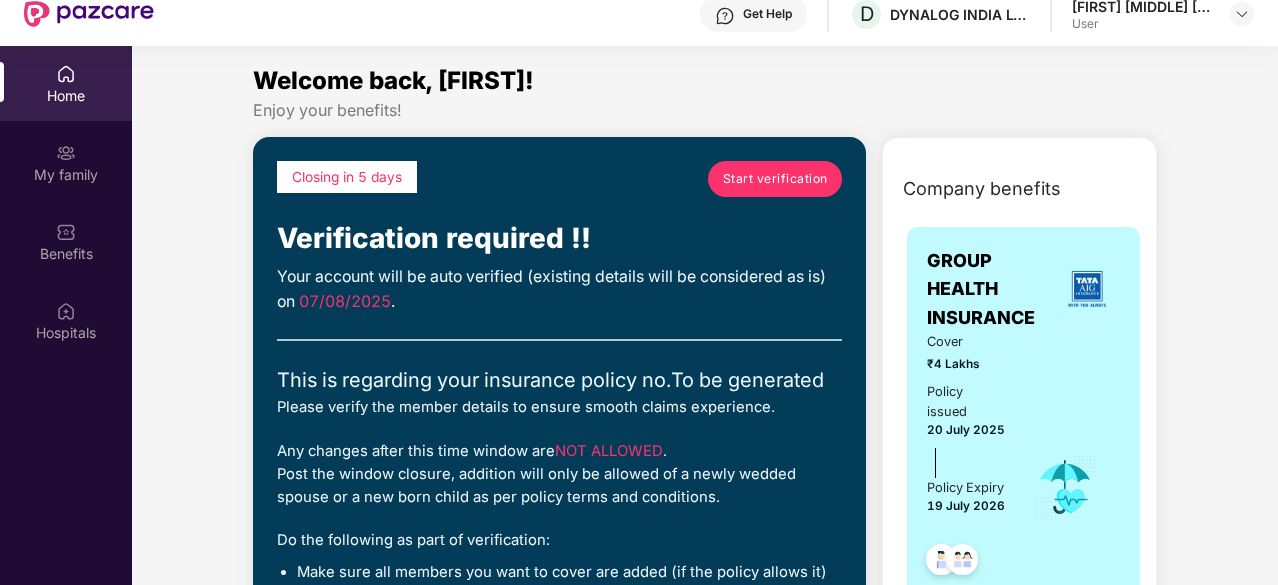 click on "Start verification" at bounding box center (775, 178) 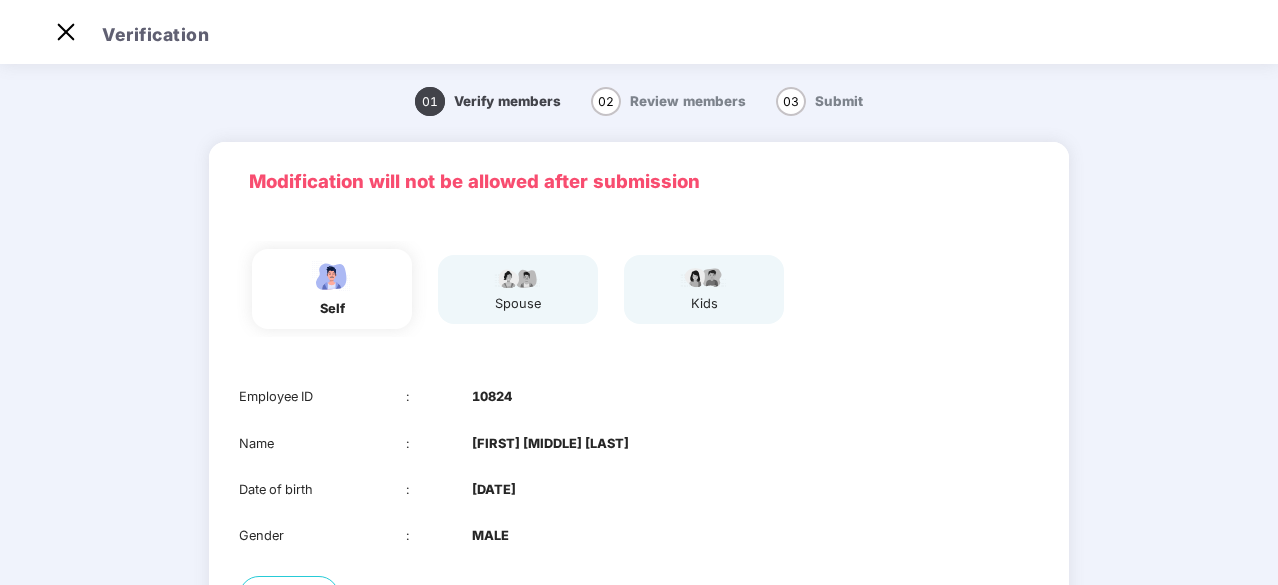 scroll, scrollTop: 2, scrollLeft: 0, axis: vertical 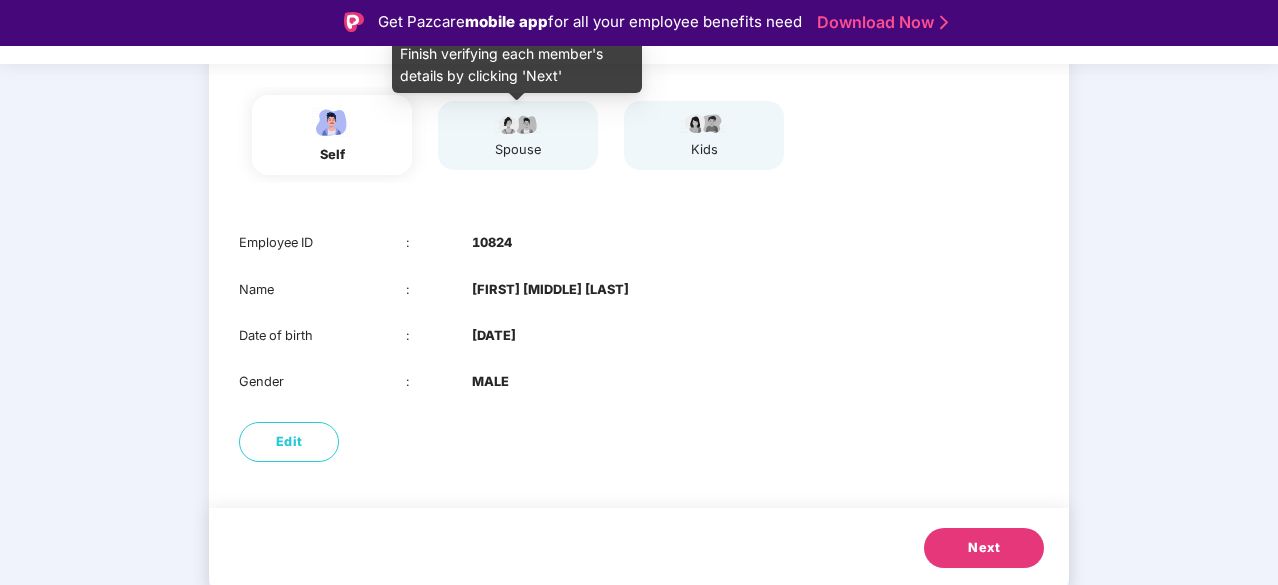 click on "spouse" at bounding box center [518, 150] 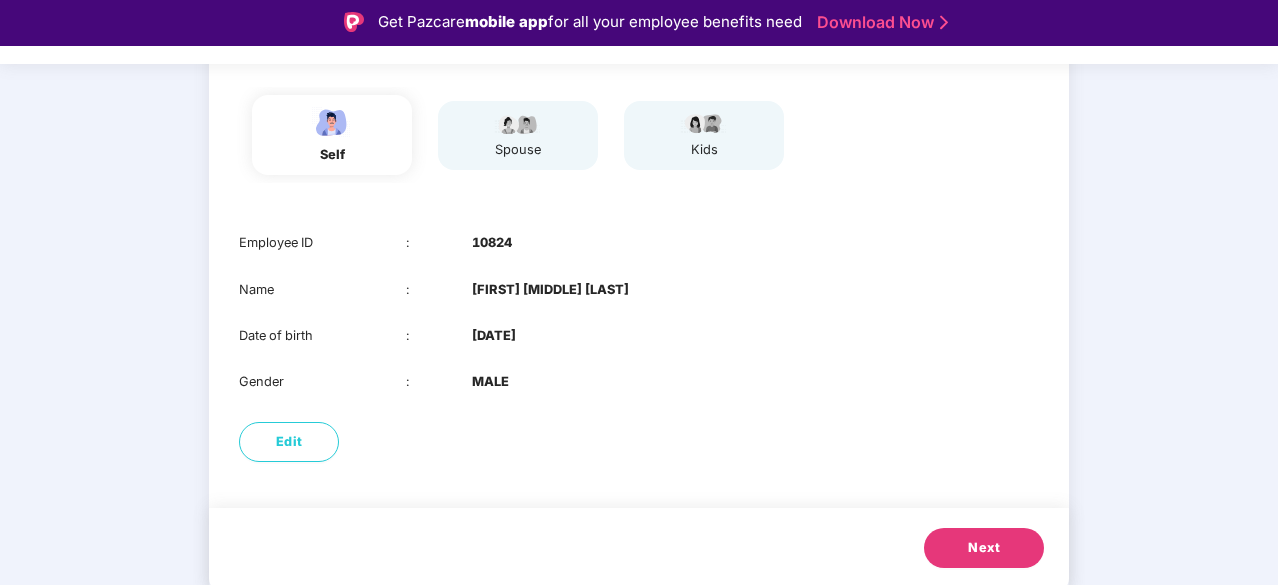 click on "Next" at bounding box center [984, 548] 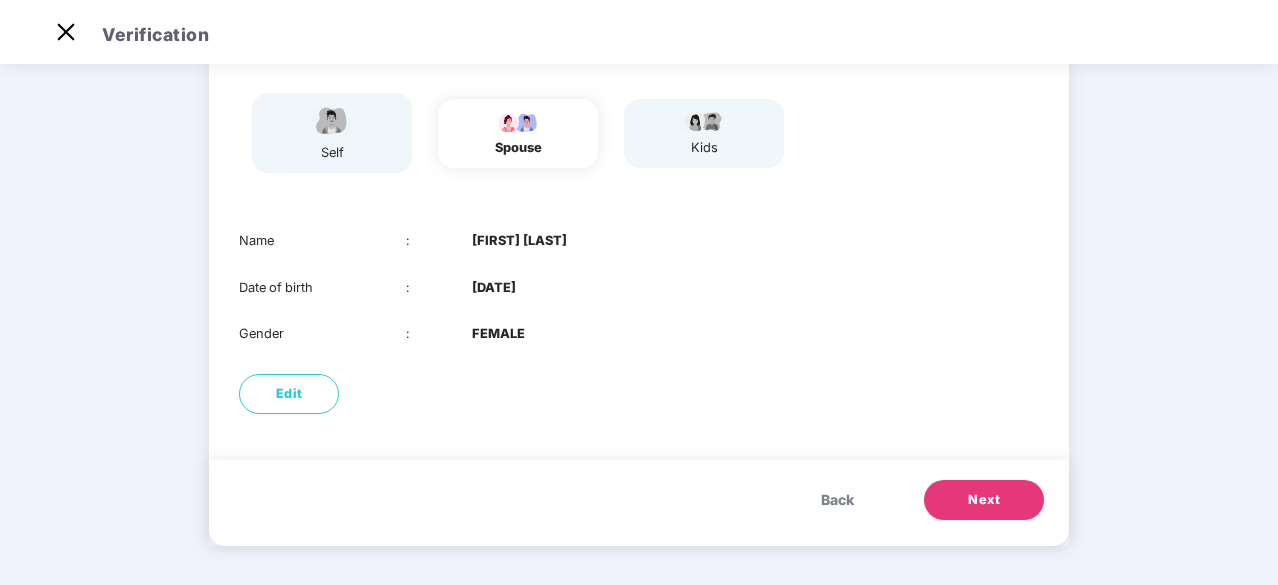 click on "Next" at bounding box center (984, 500) 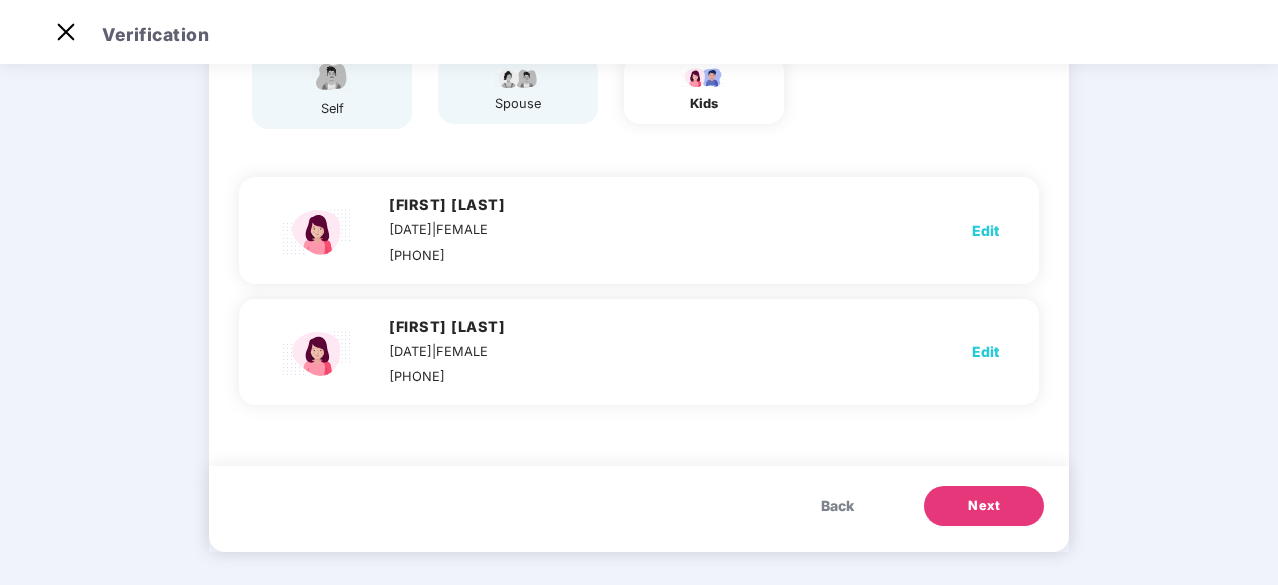 click on "Next" at bounding box center (984, 506) 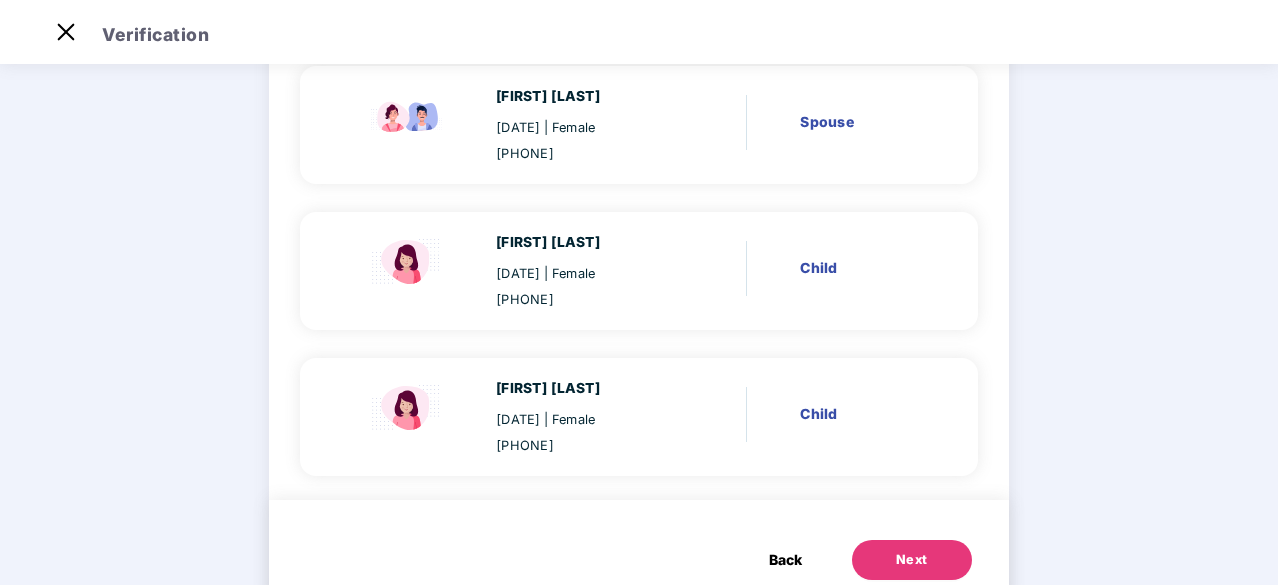 scroll, scrollTop: 446, scrollLeft: 0, axis: vertical 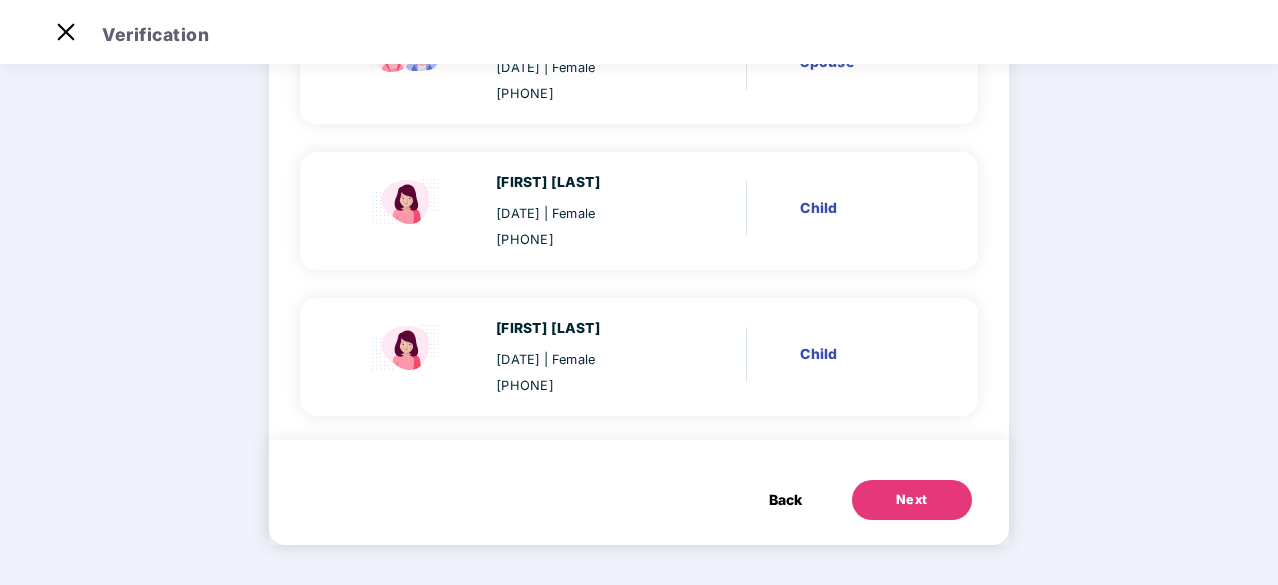 click on "Next" at bounding box center [912, 500] 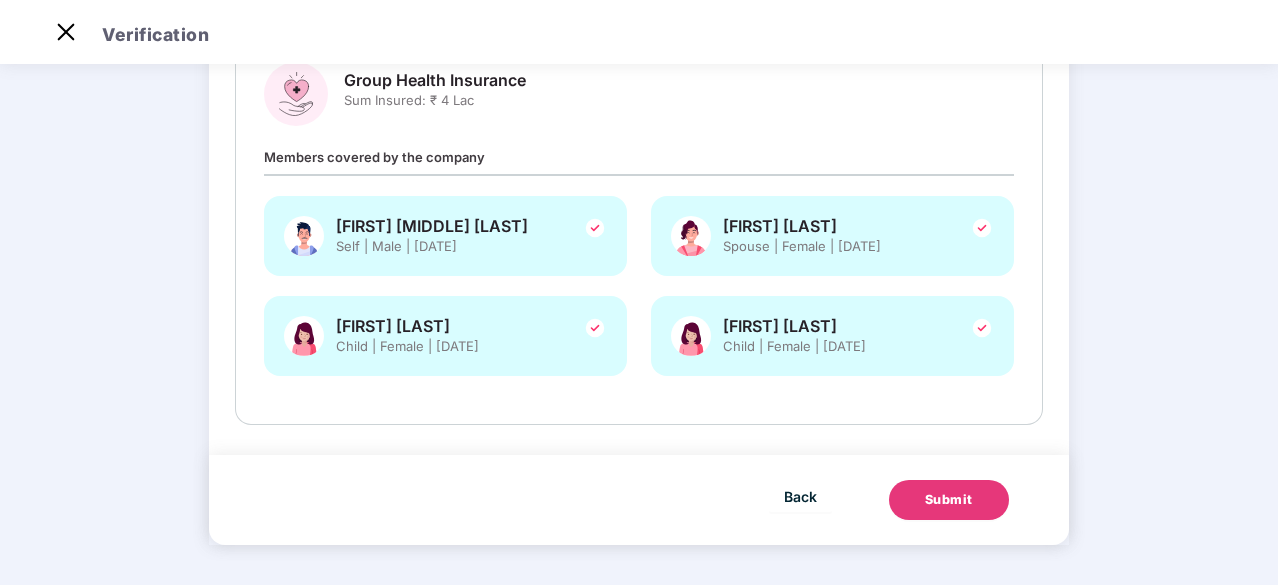 scroll, scrollTop: 0, scrollLeft: 0, axis: both 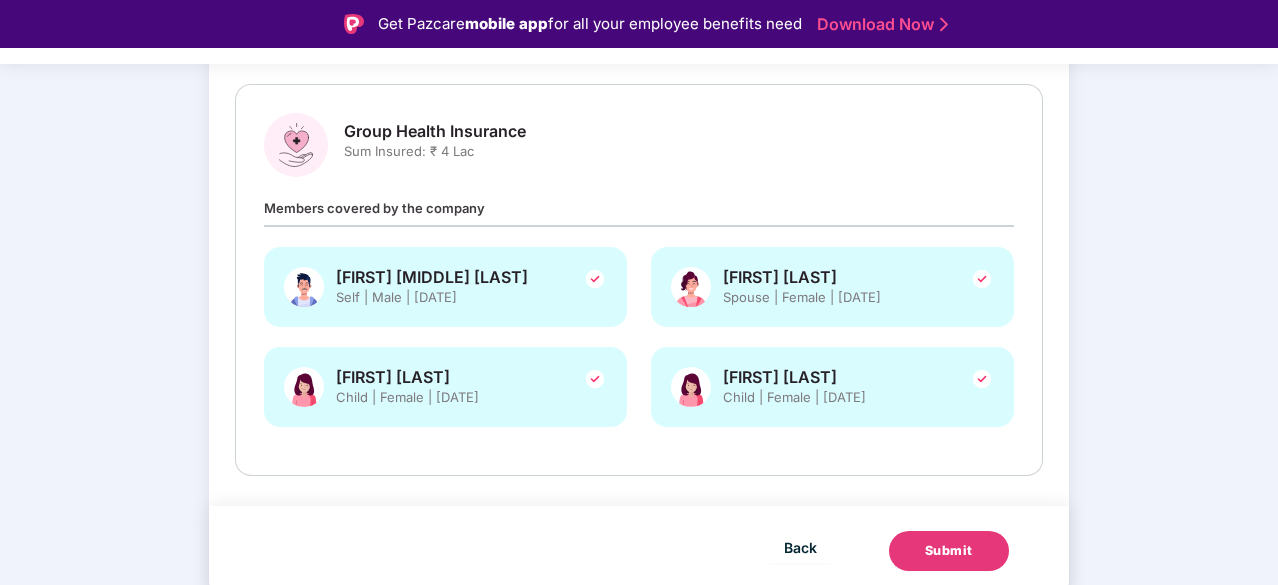 click on "Submit" at bounding box center (949, 551) 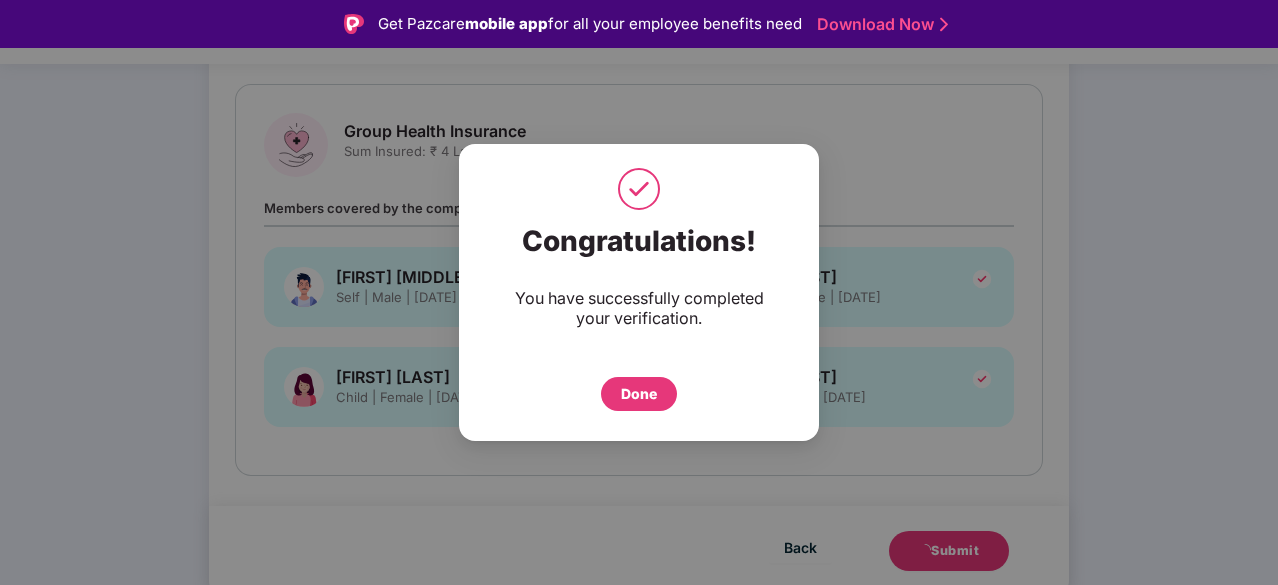 click on "Done" at bounding box center (639, 394) 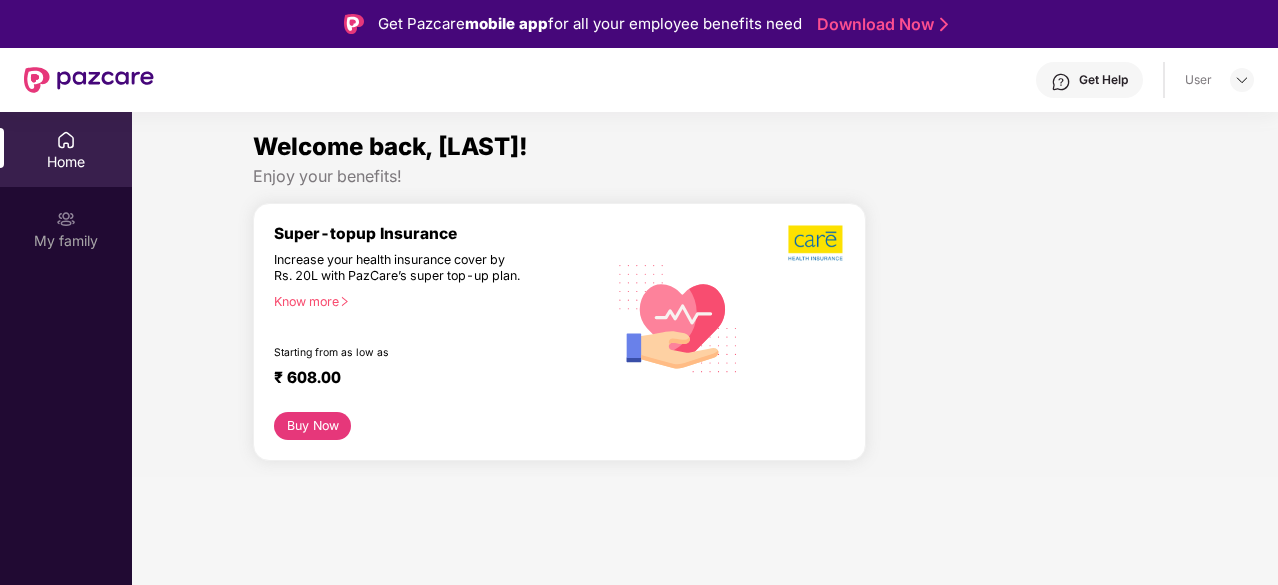 scroll, scrollTop: 0, scrollLeft: 0, axis: both 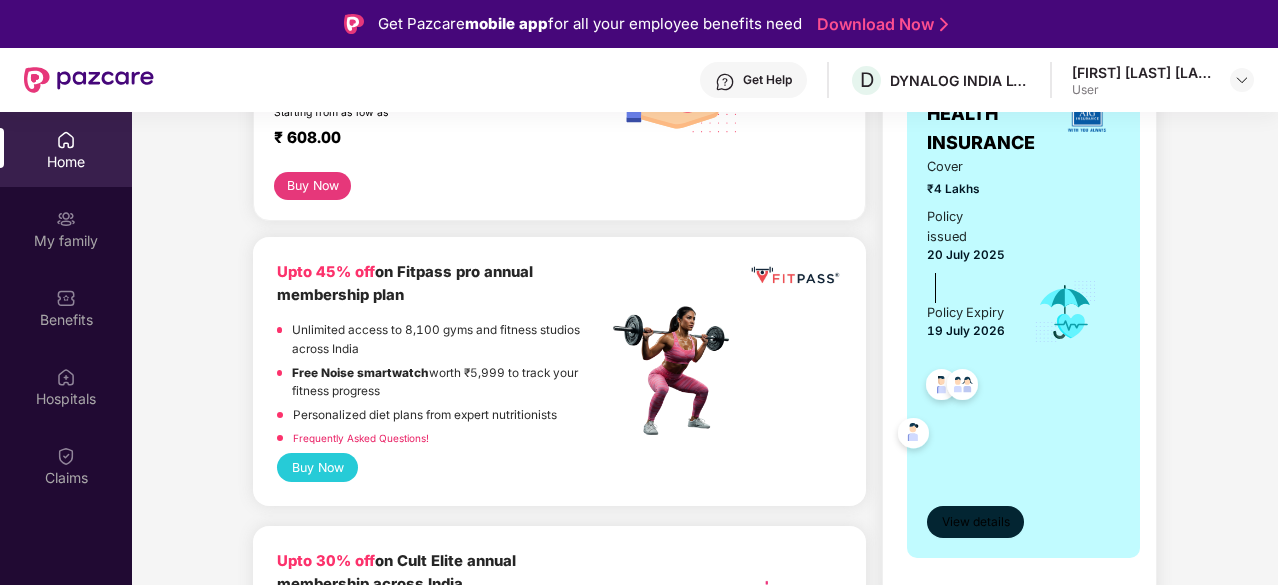 drag, startPoint x: 972, startPoint y: 543, endPoint x: 986, endPoint y: 540, distance: 14.3178215 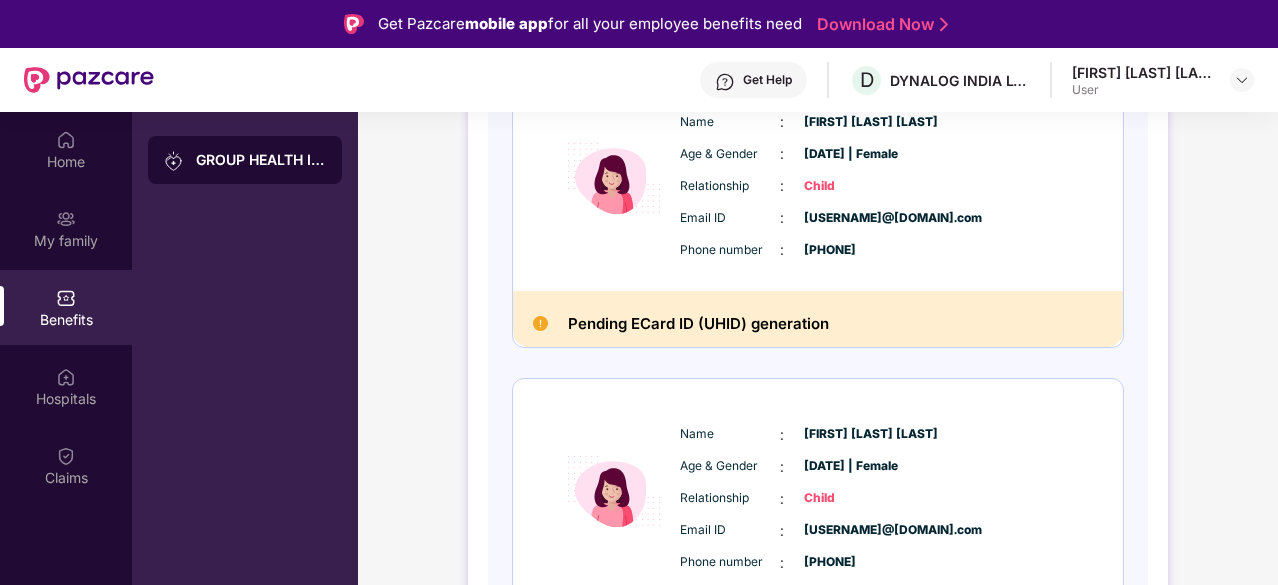 scroll, scrollTop: 1047, scrollLeft: 0, axis: vertical 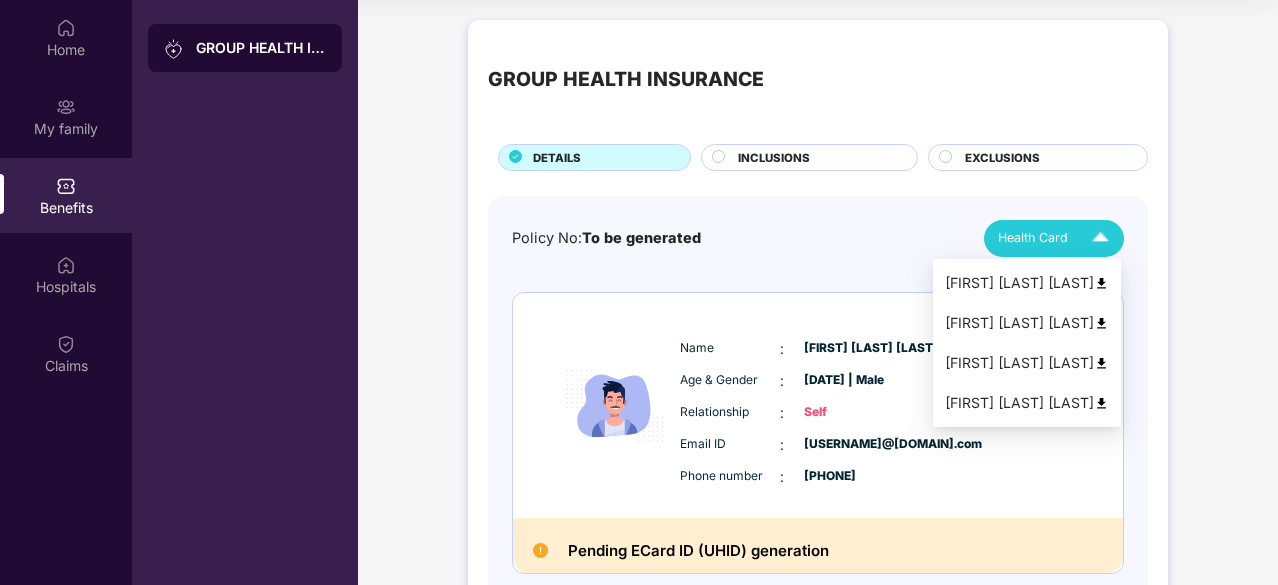 click on "Health Card" at bounding box center [1033, 238] 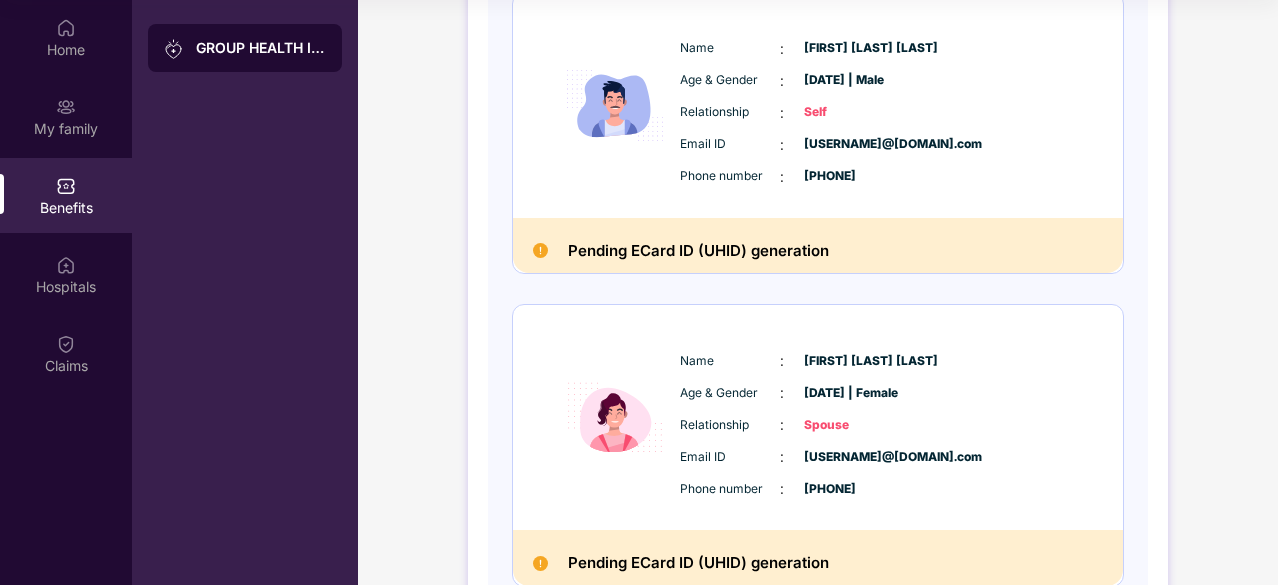 scroll, scrollTop: 0, scrollLeft: 0, axis: both 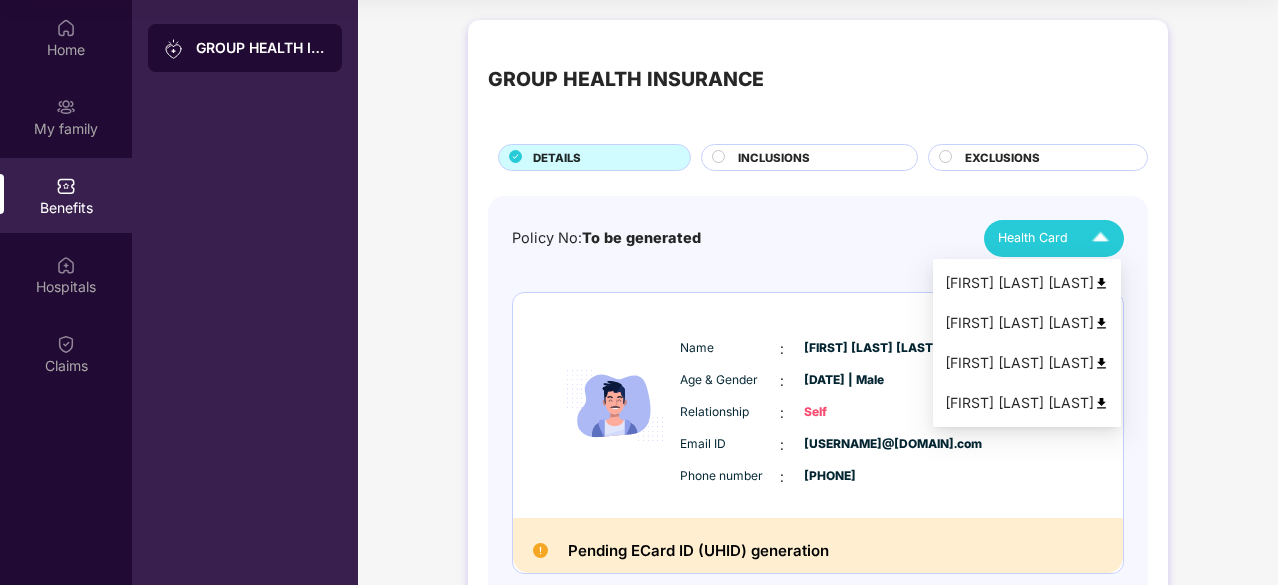 click at bounding box center [1100, 238] 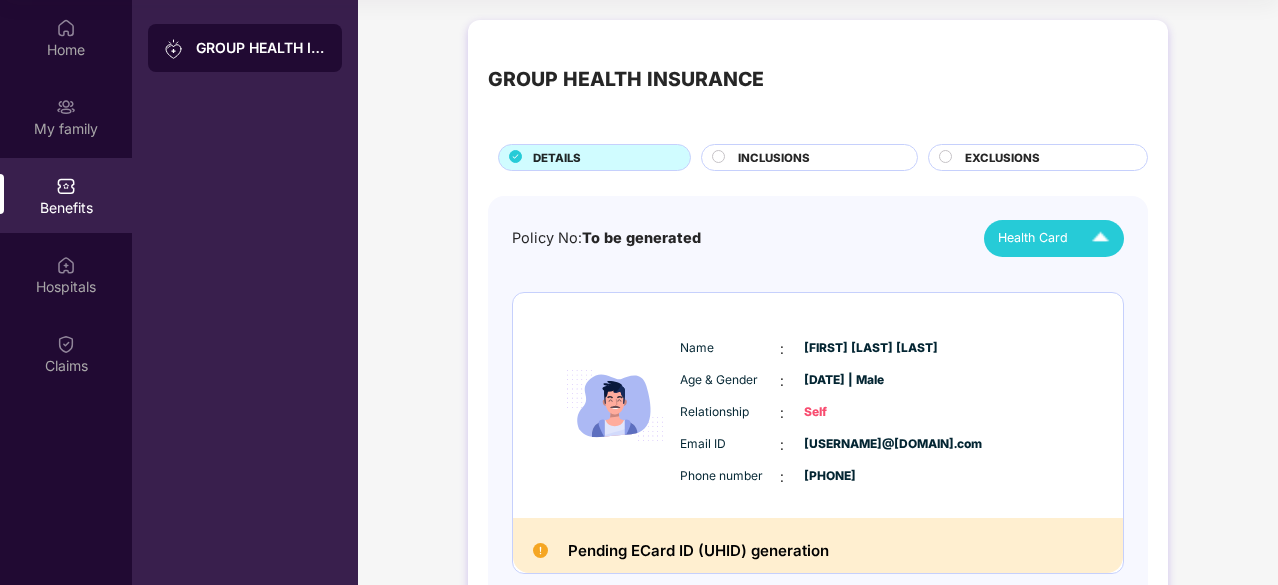 click on "Health Card" at bounding box center [1033, 238] 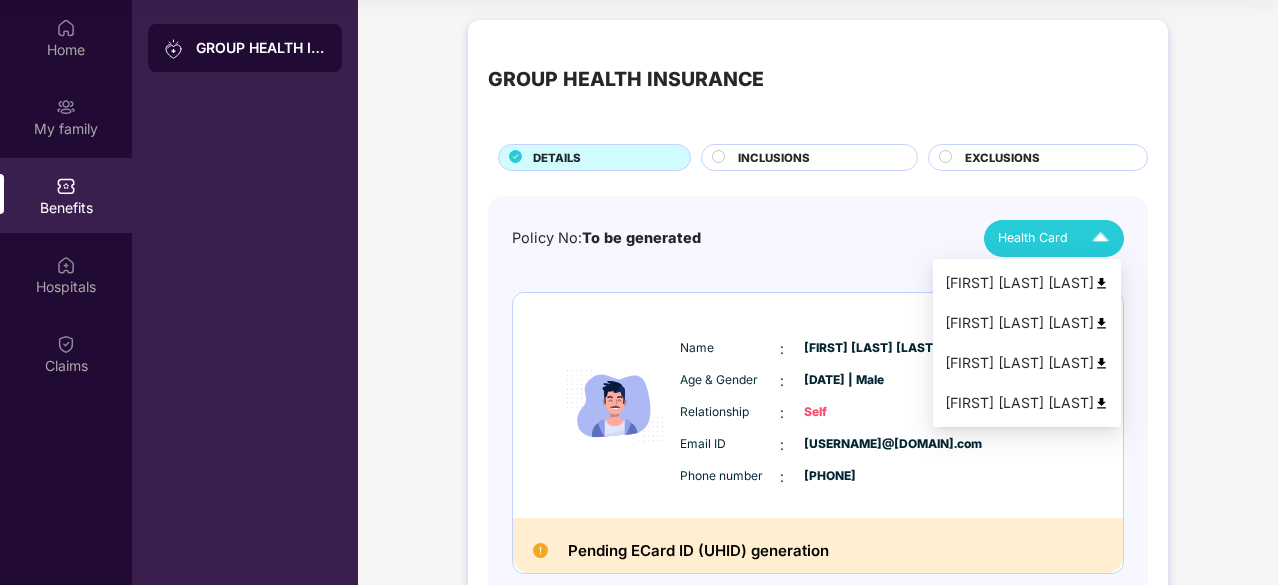 click at bounding box center (1101, 363) 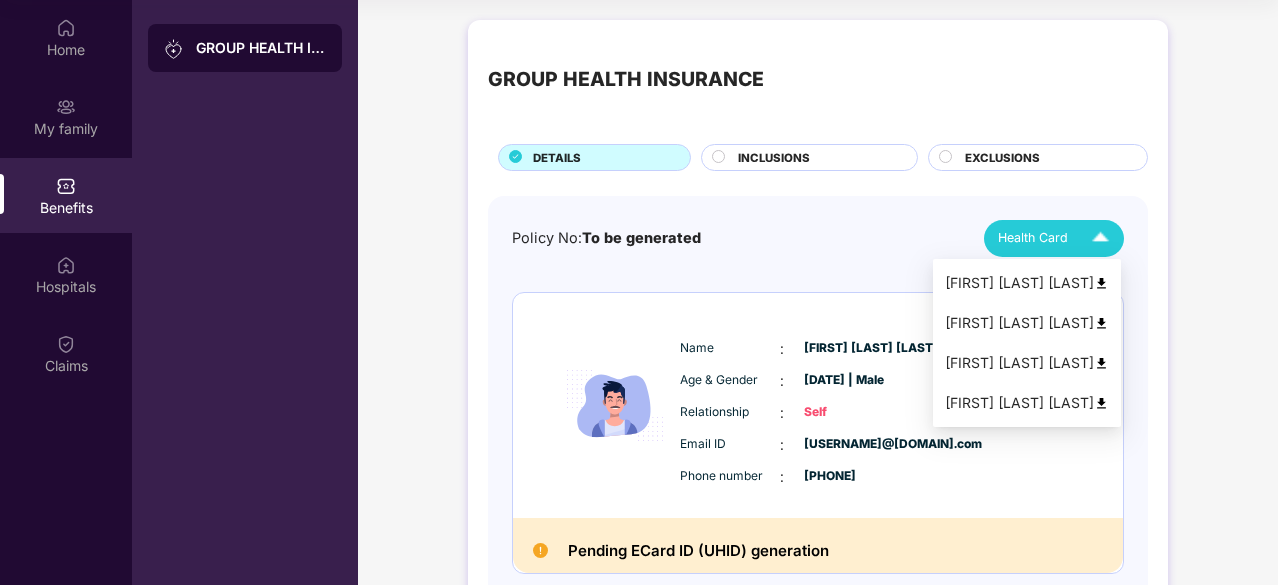 click at bounding box center (1100, 238) 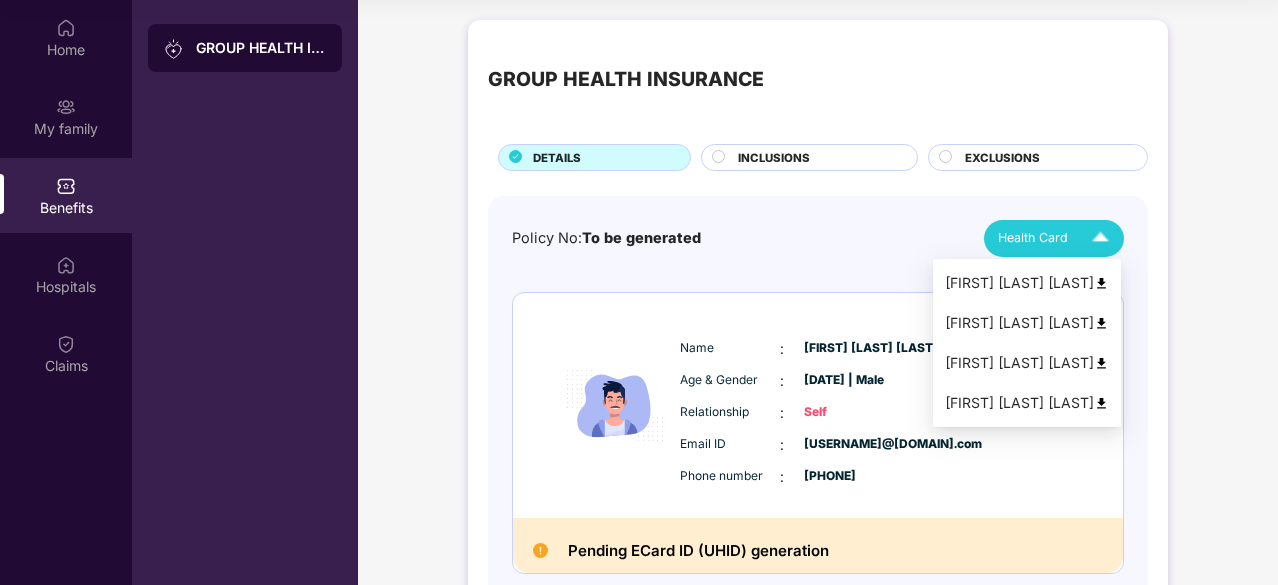 click on "[FIRST] [LAST] [LAST]" at bounding box center [1027, 403] 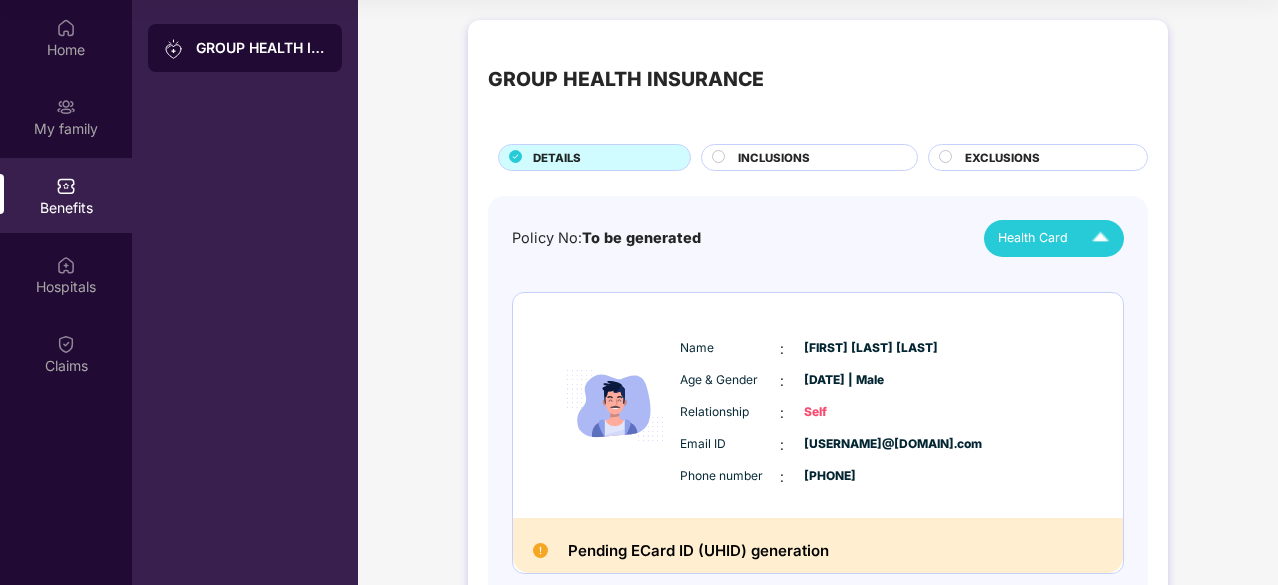 click 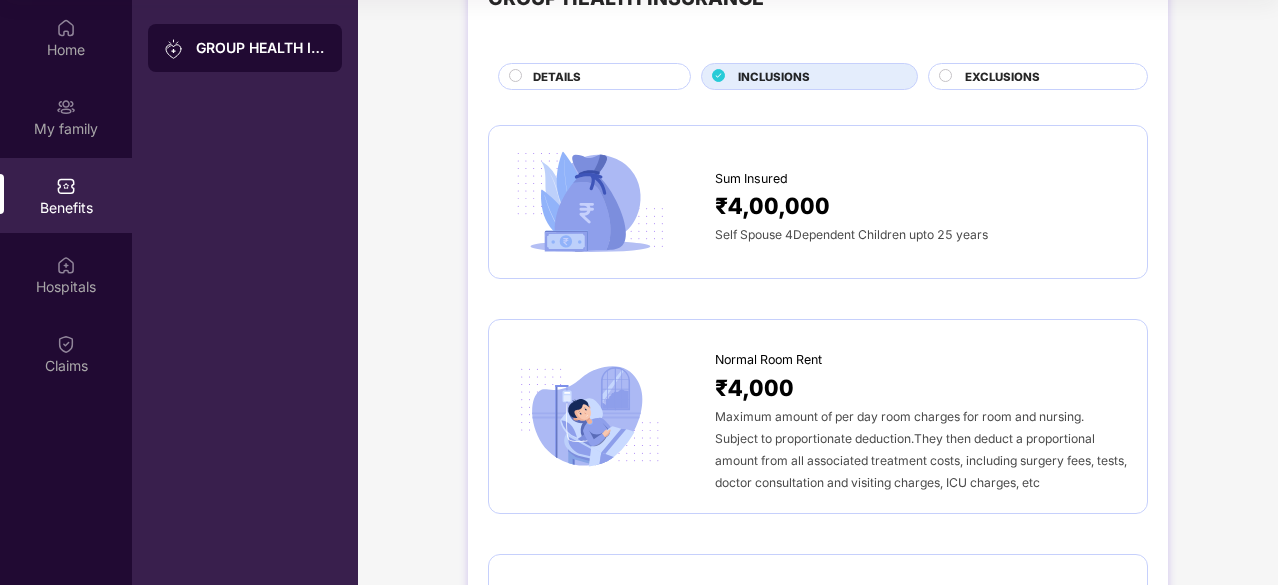 scroll, scrollTop: 0, scrollLeft: 0, axis: both 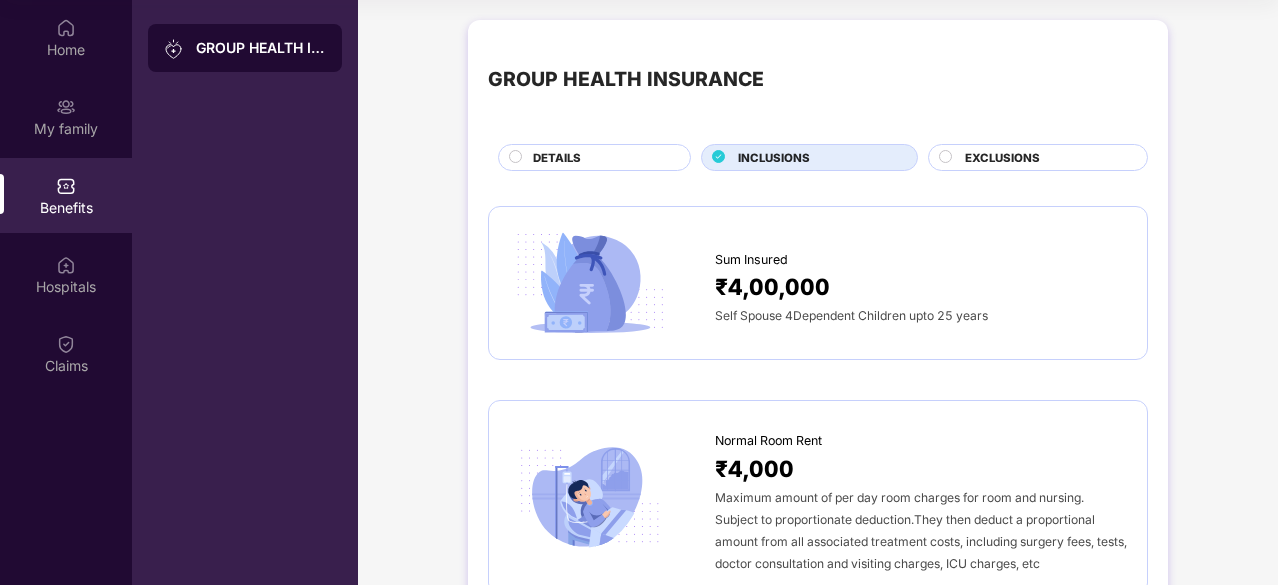 click on "EXCLUSIONS" at bounding box center [1002, 158] 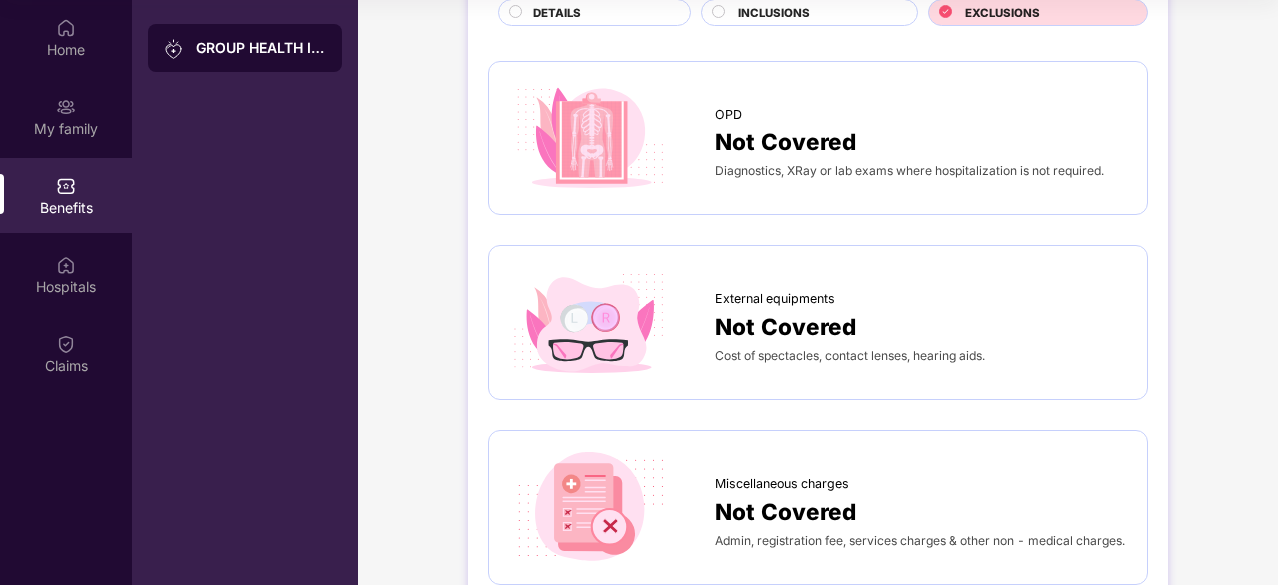 scroll, scrollTop: 0, scrollLeft: 0, axis: both 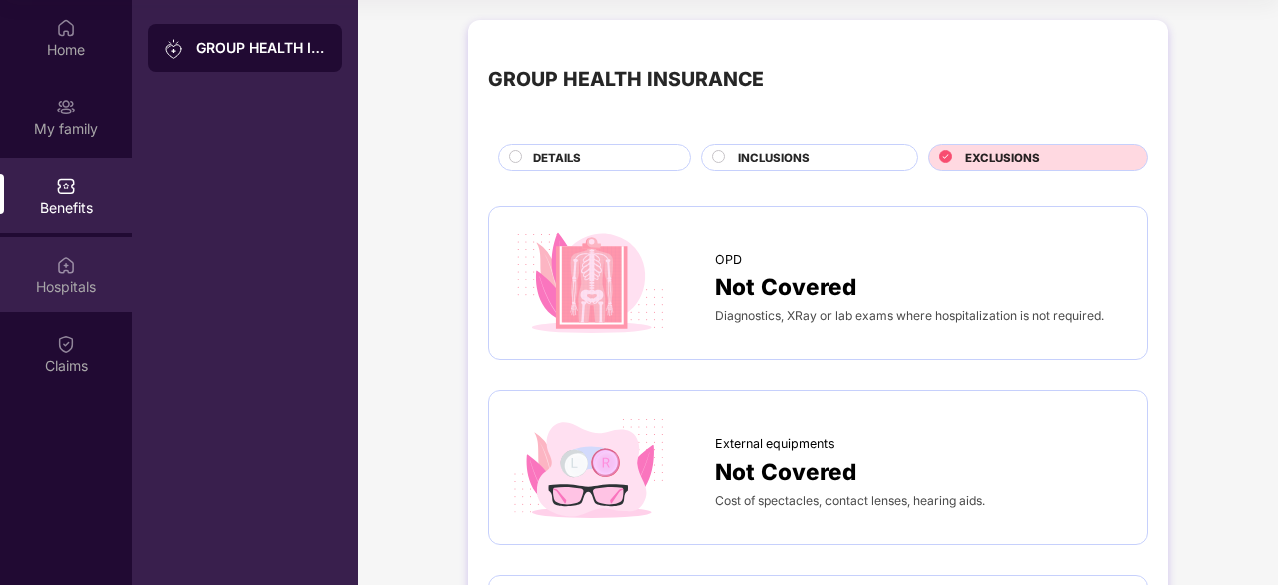 click on "Hospitals" at bounding box center [66, 287] 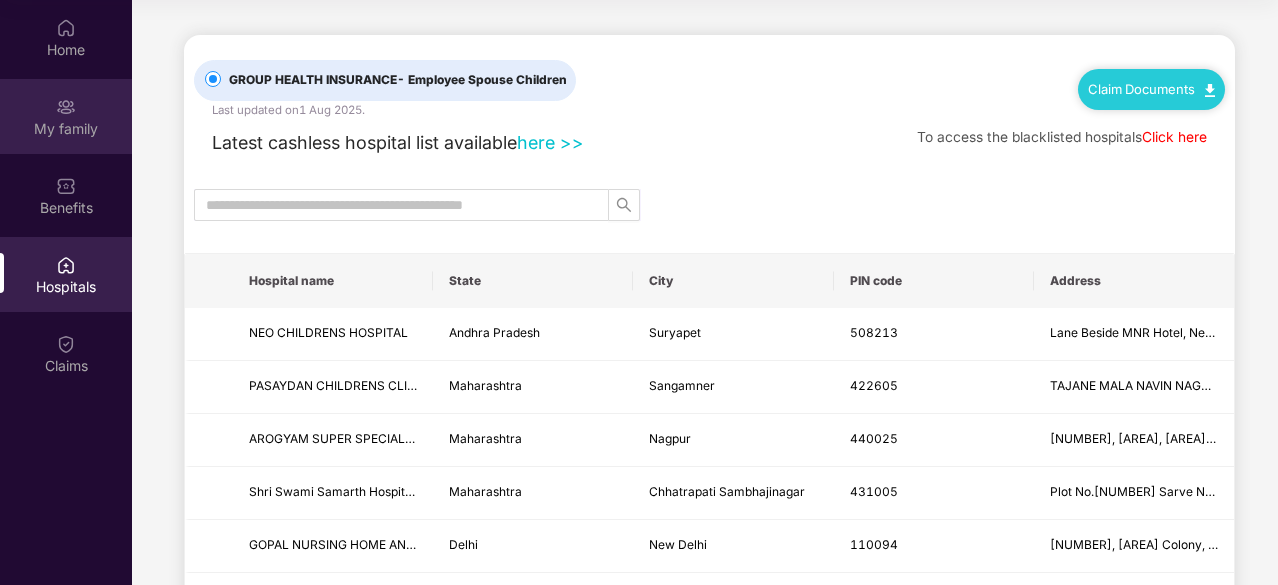 click on "My family" at bounding box center (66, 129) 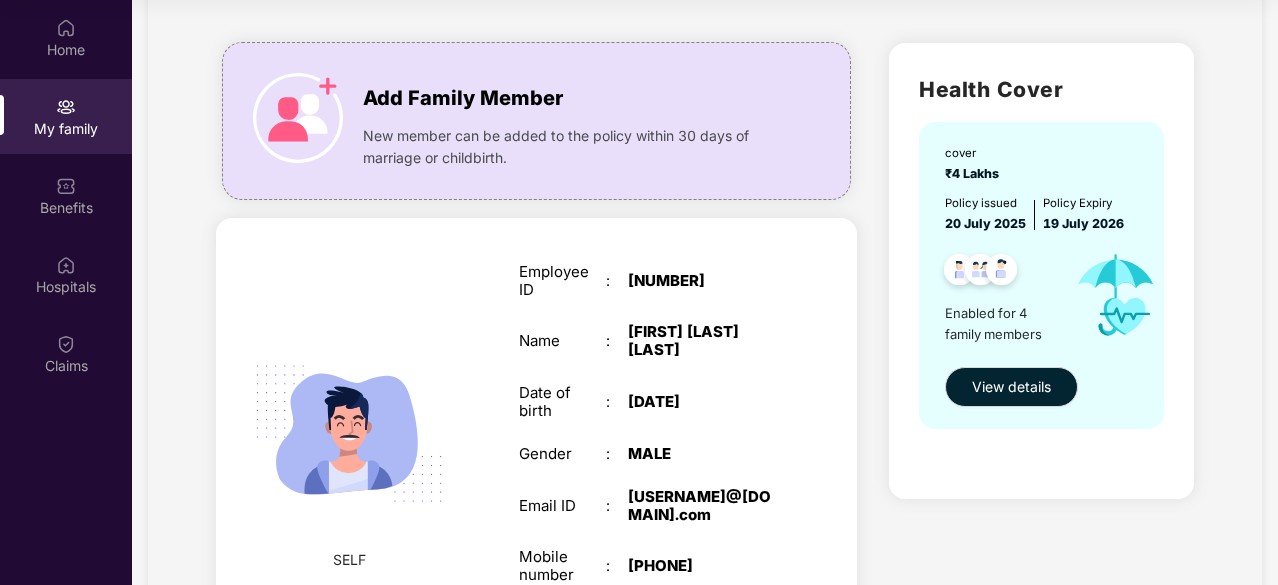 scroll, scrollTop: 0, scrollLeft: 0, axis: both 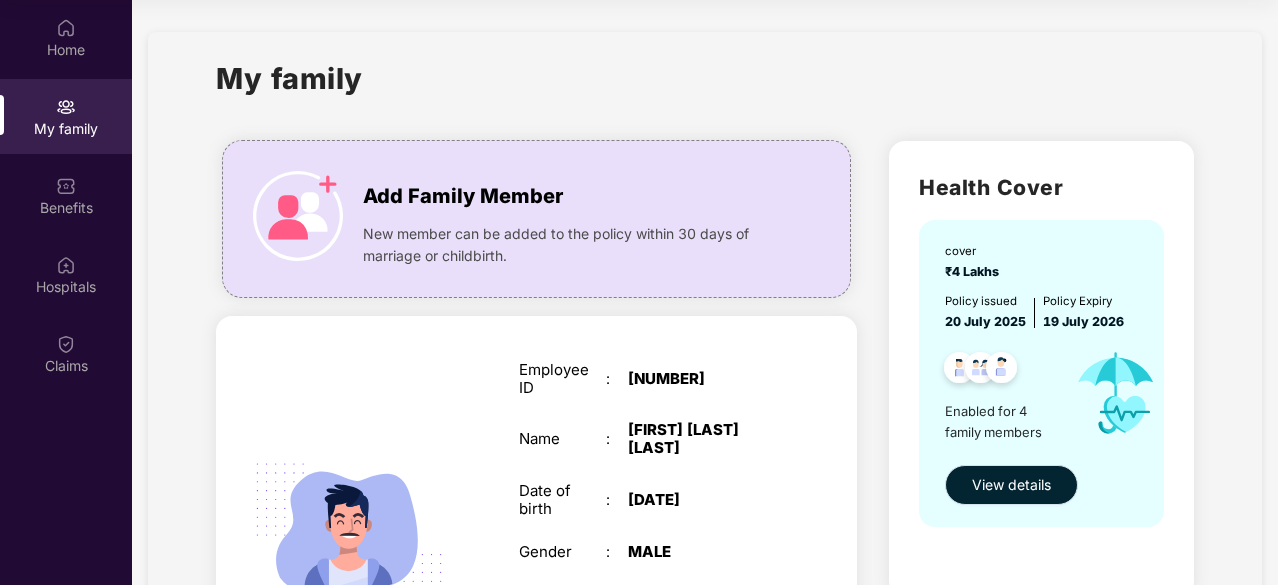click on "View details" at bounding box center (1011, 485) 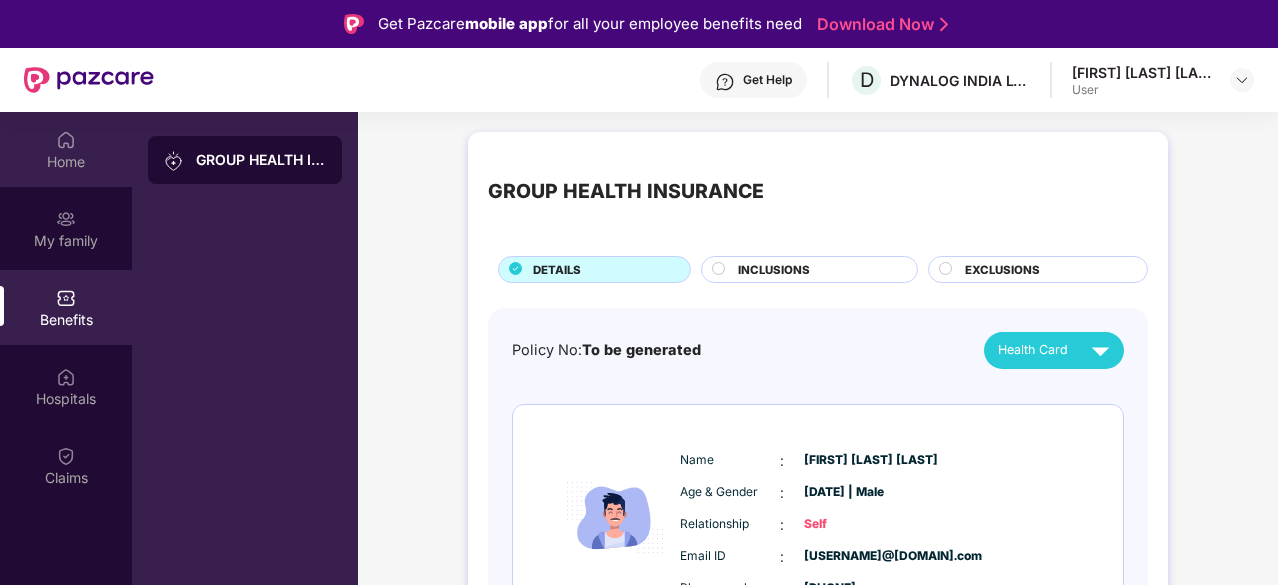 scroll, scrollTop: 0, scrollLeft: 0, axis: both 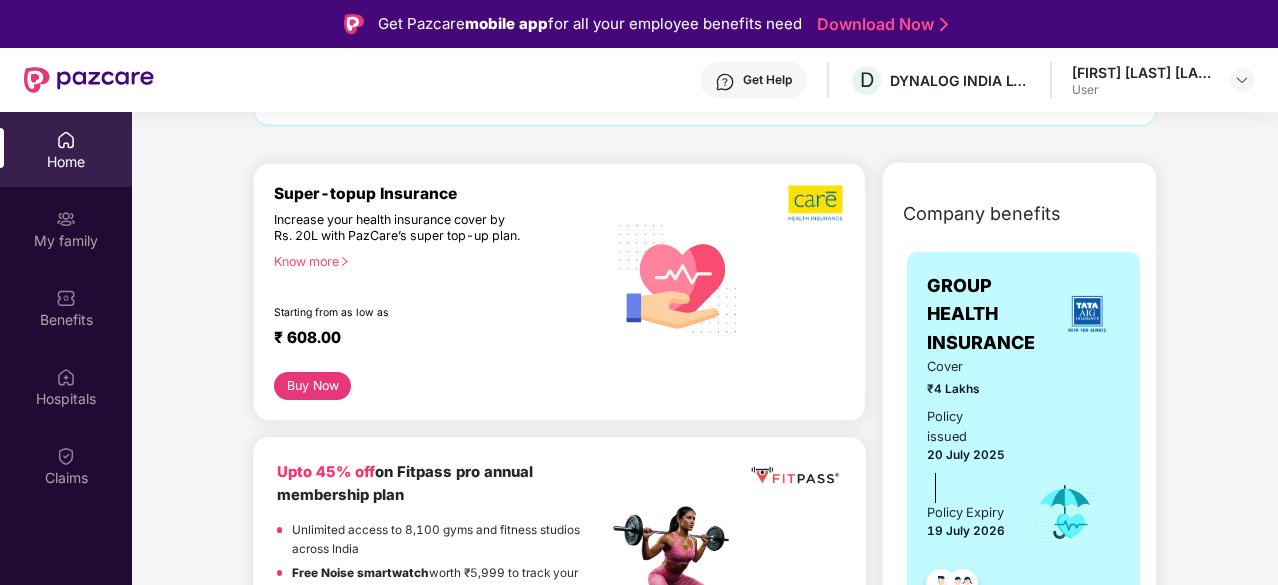 click on "Know more" at bounding box center (434, 261) 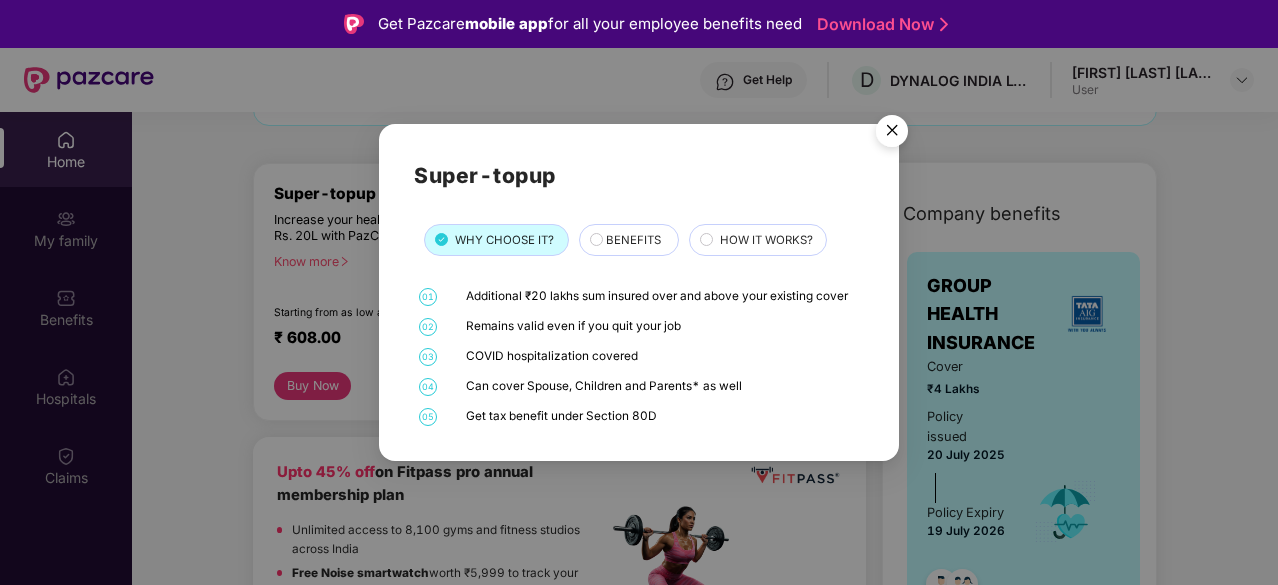 click on "BENEFITS" at bounding box center (633, 240) 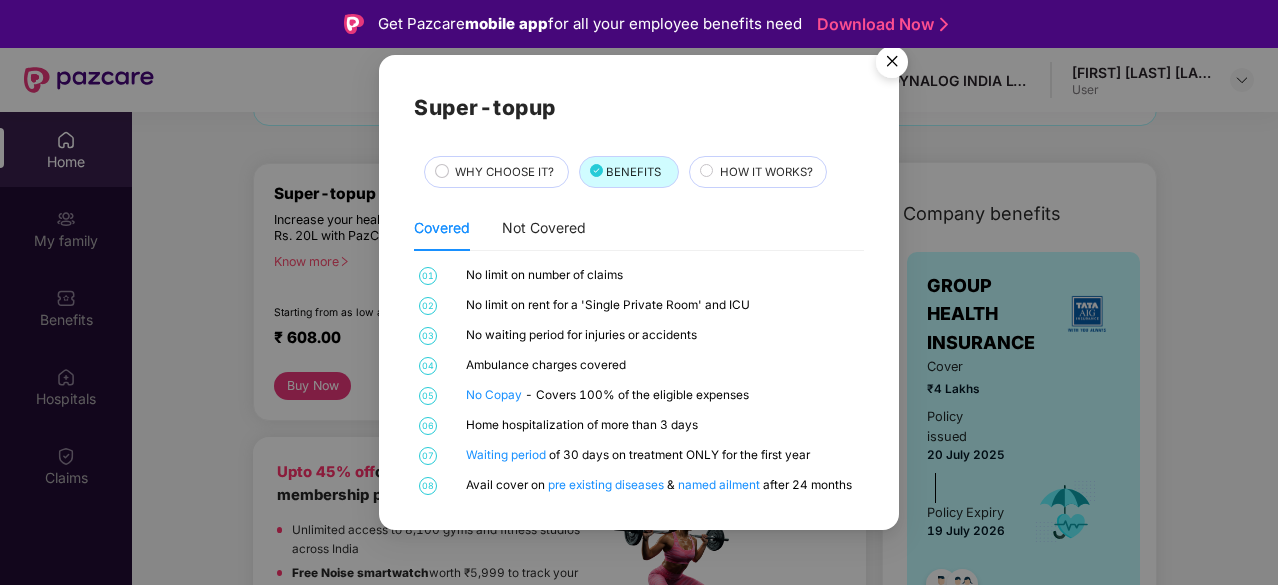 click on "HOW IT WORKS?" at bounding box center (766, 172) 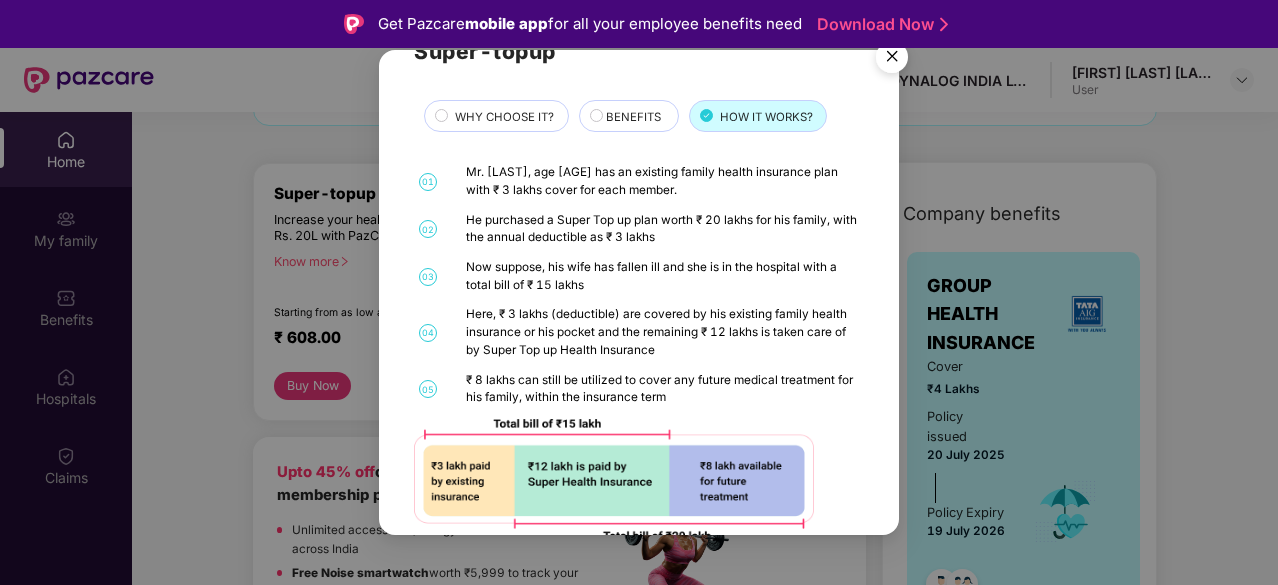 scroll, scrollTop: 90, scrollLeft: 0, axis: vertical 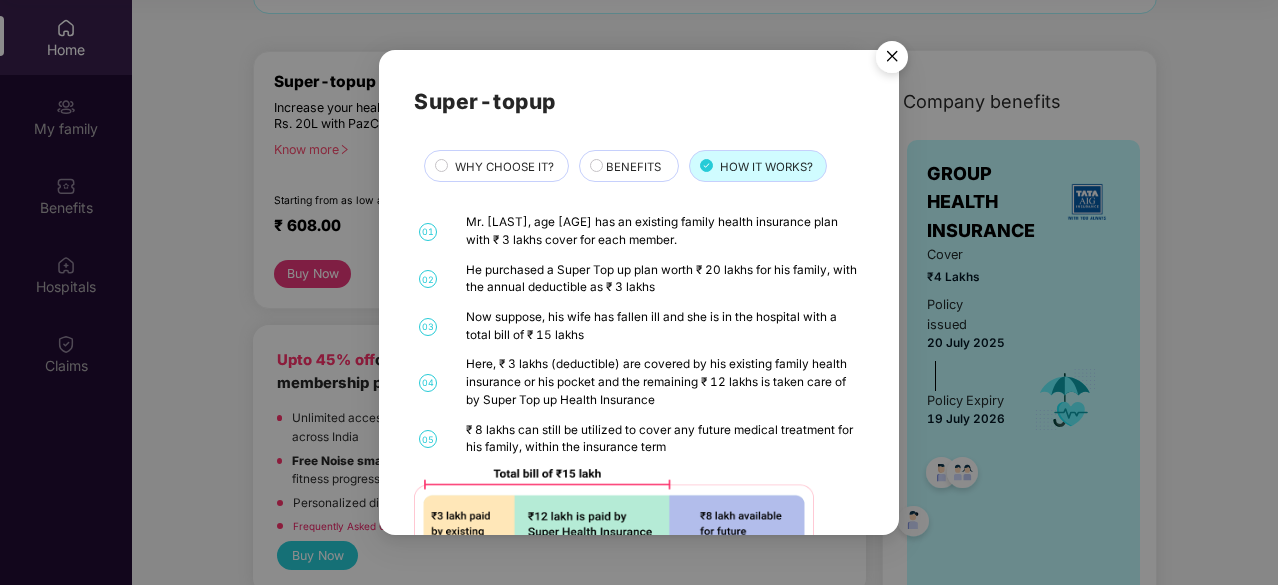 click on "BENEFITS" at bounding box center [633, 167] 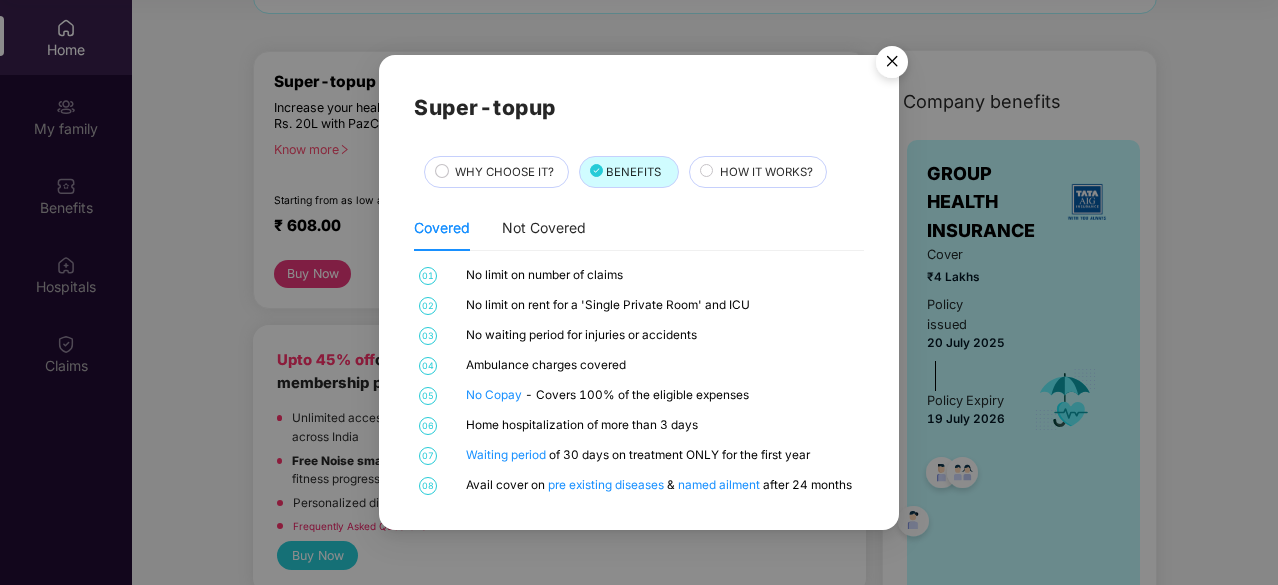 click on "WHY CHOOSE IT?" at bounding box center (504, 172) 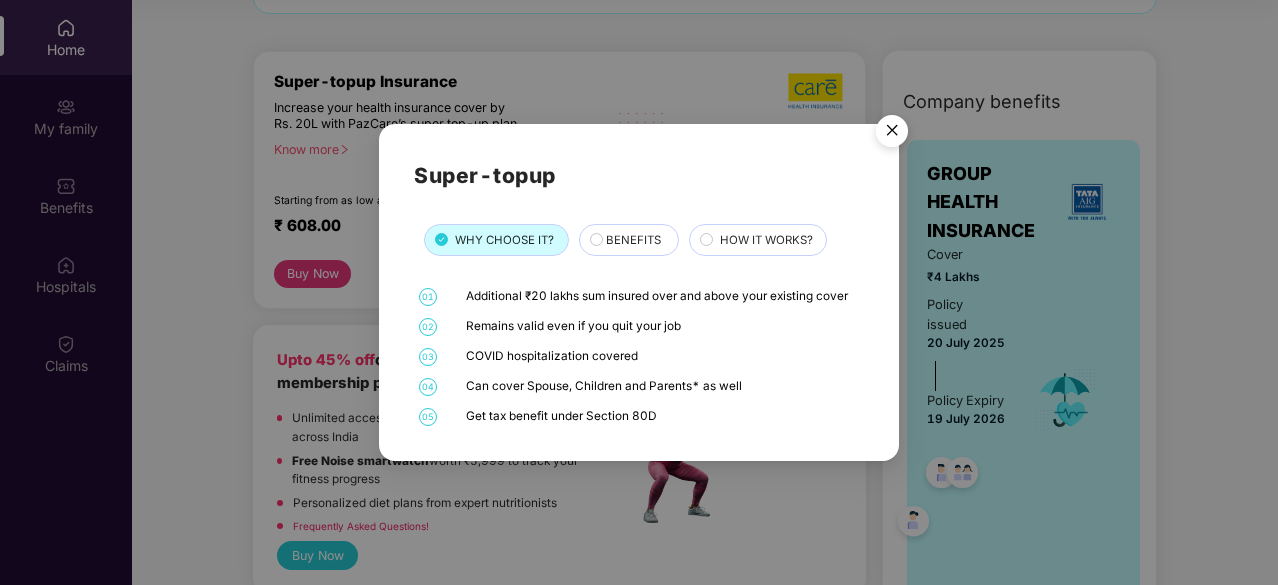 click at bounding box center (892, 134) 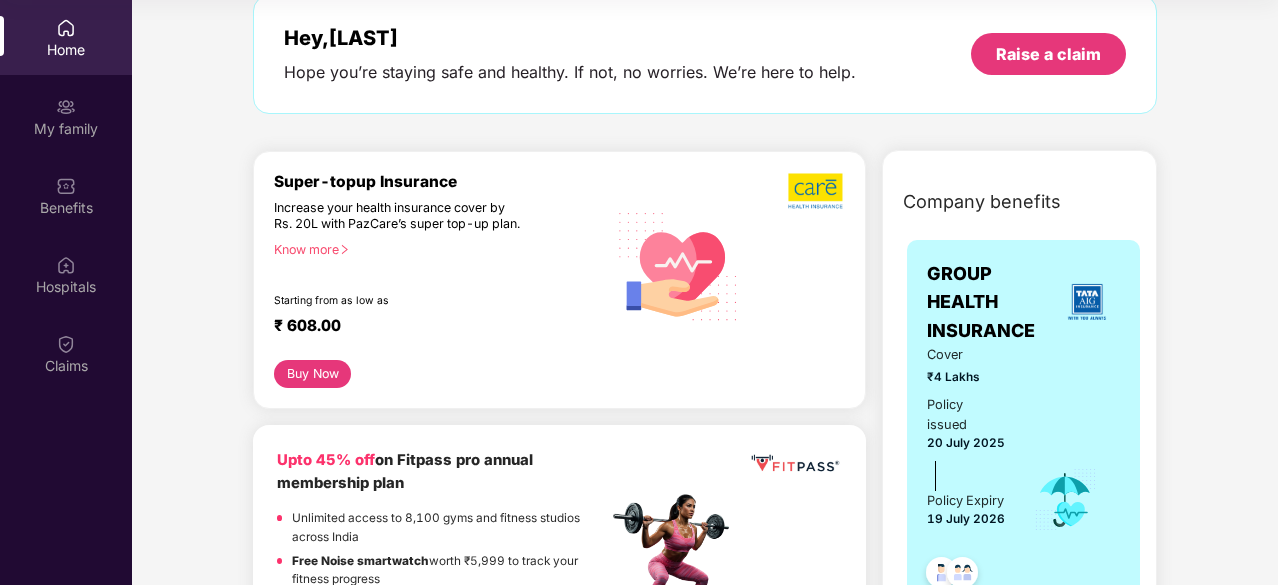scroll, scrollTop: 0, scrollLeft: 0, axis: both 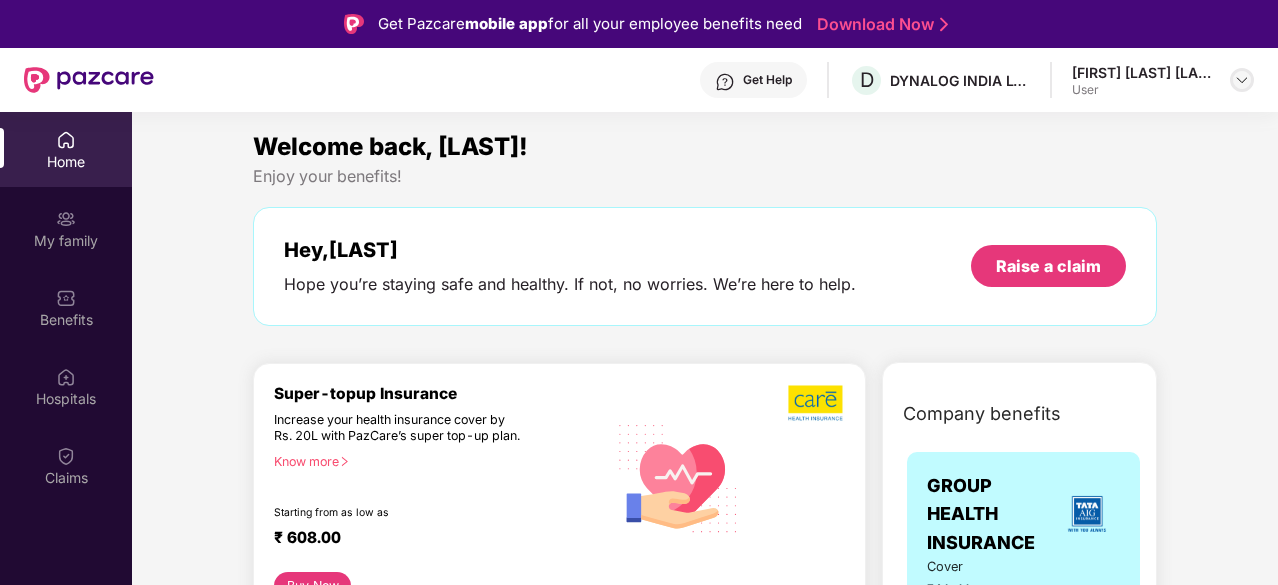 click at bounding box center [1242, 80] 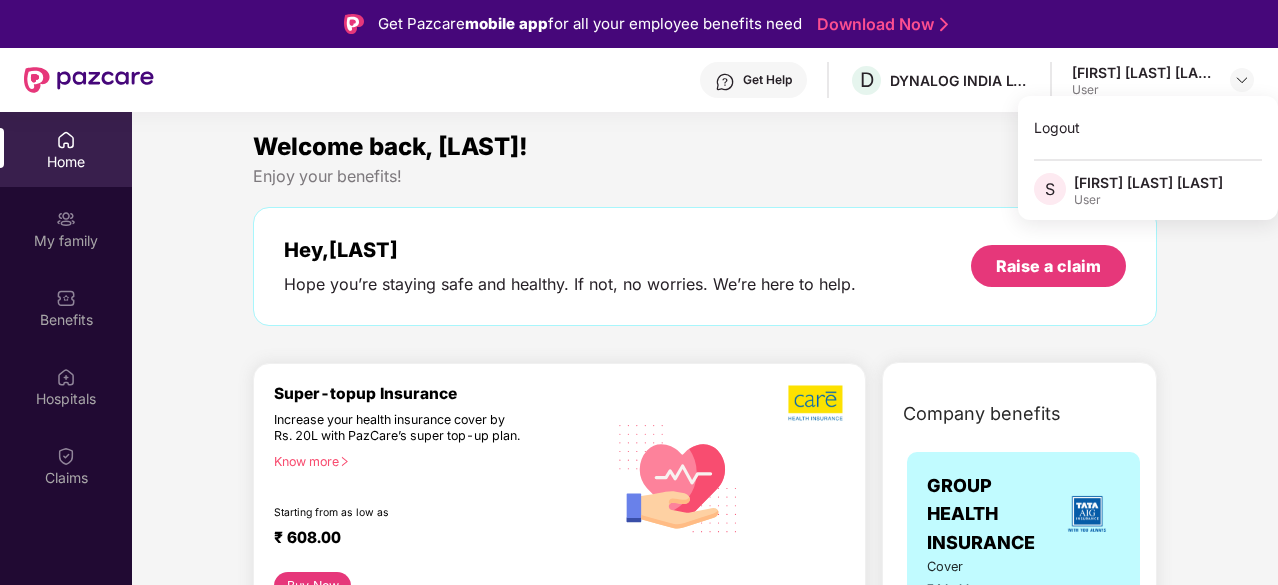 click on "Welcome back, [LAST]!" at bounding box center (705, 147) 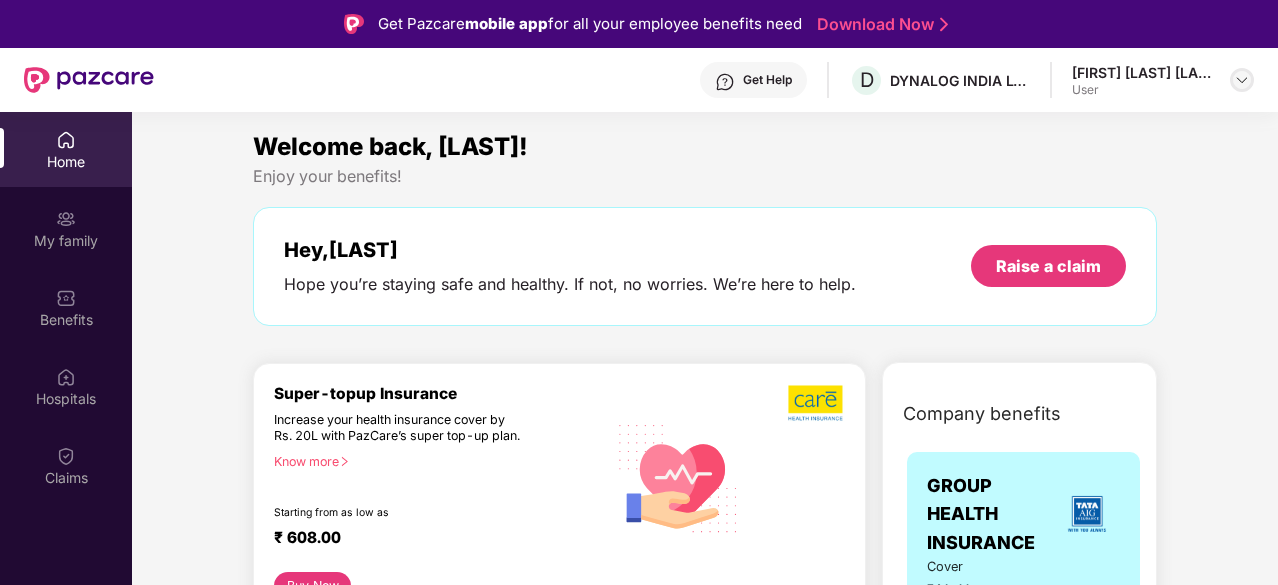 click at bounding box center (1242, 80) 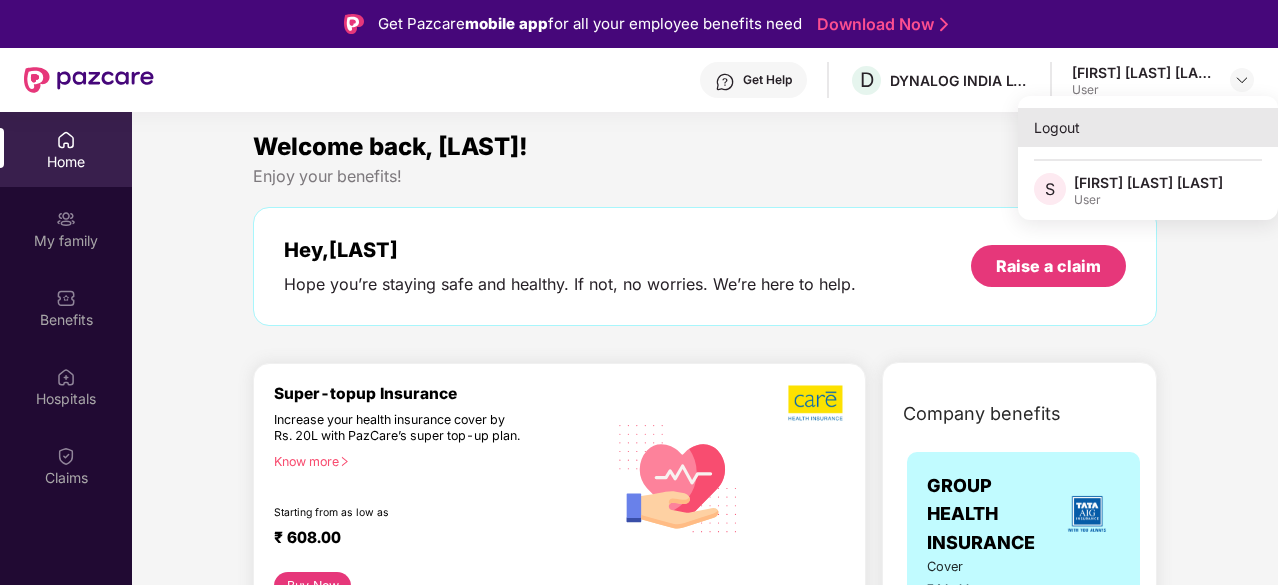 click on "Logout" at bounding box center (1148, 127) 